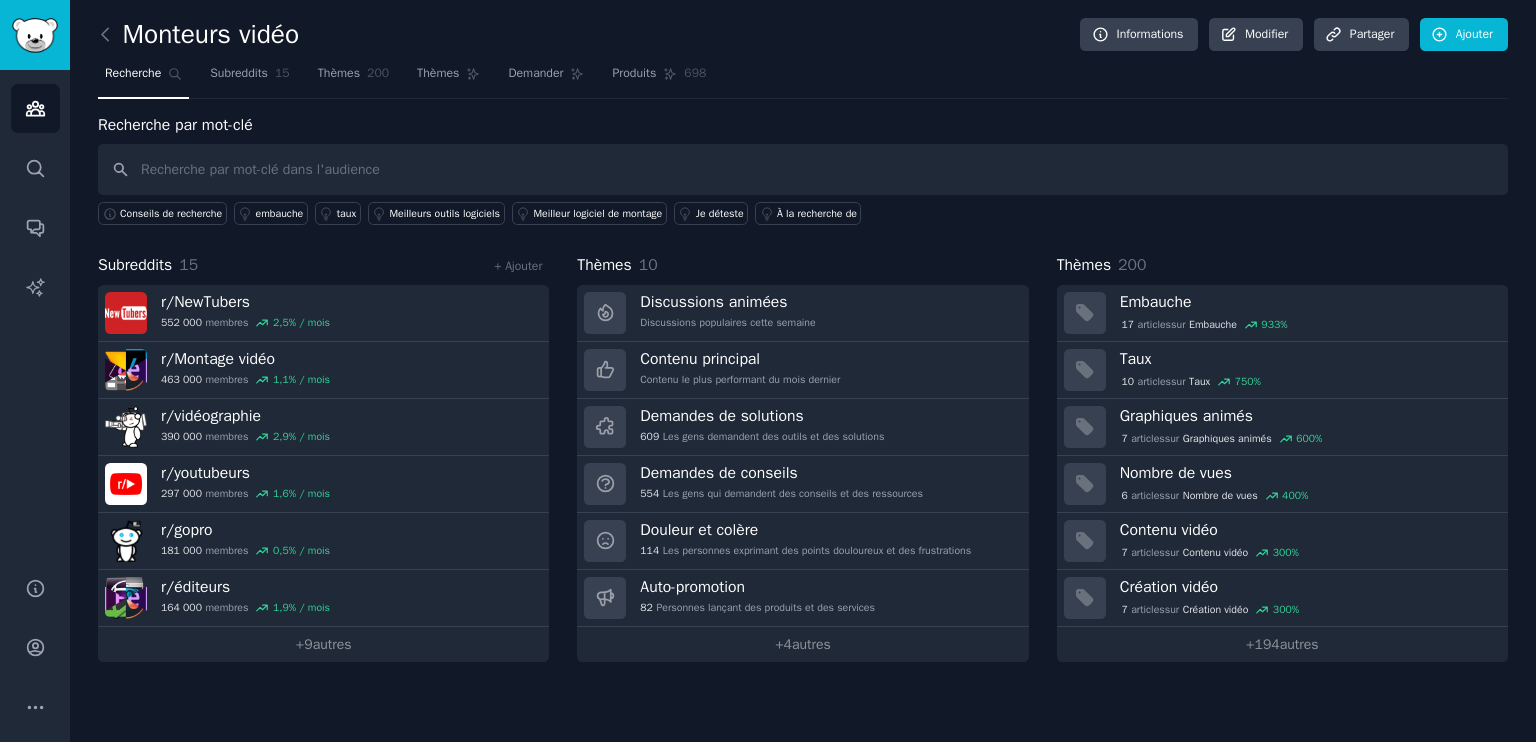 scroll, scrollTop: 0, scrollLeft: 0, axis: both 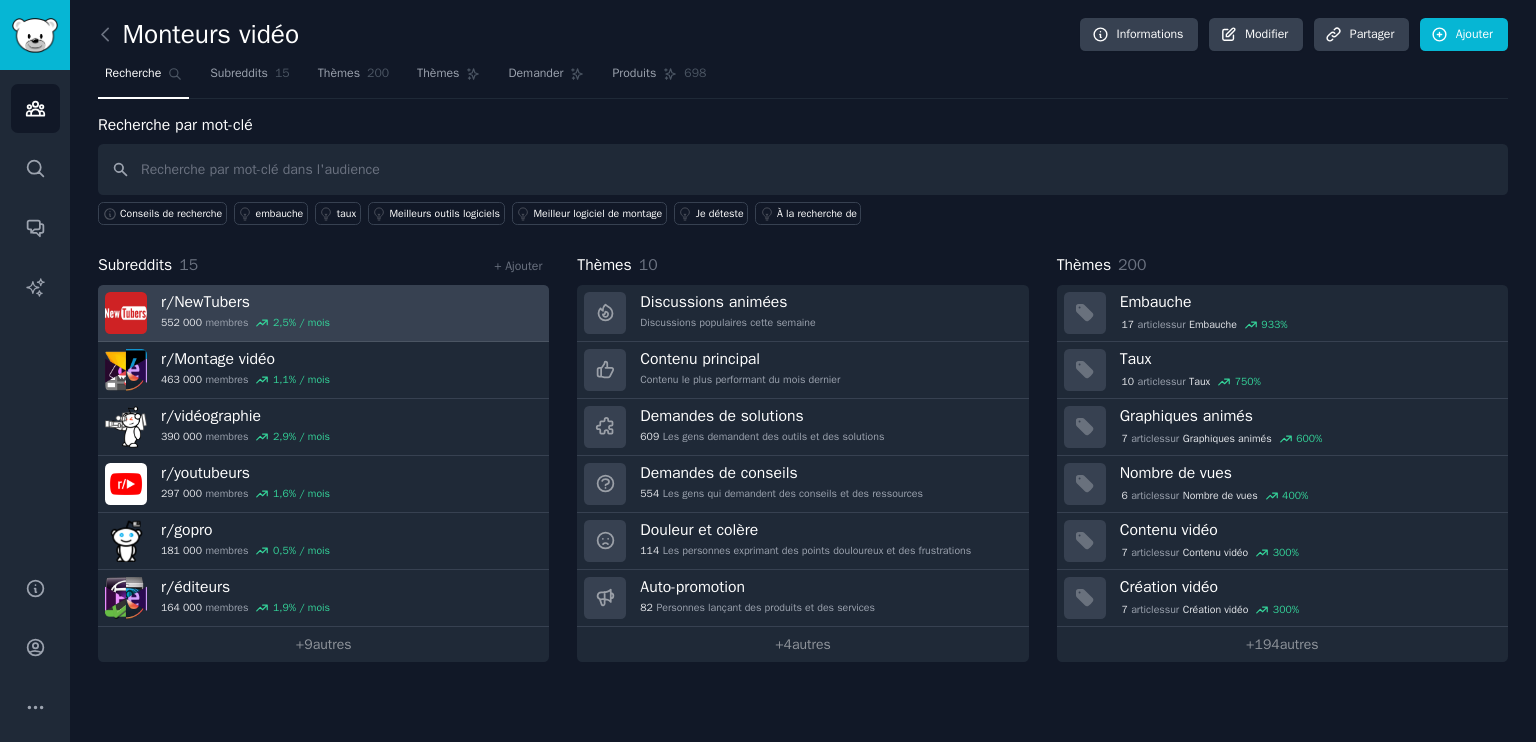 click on "r/  NewTubers" at bounding box center (245, 302) 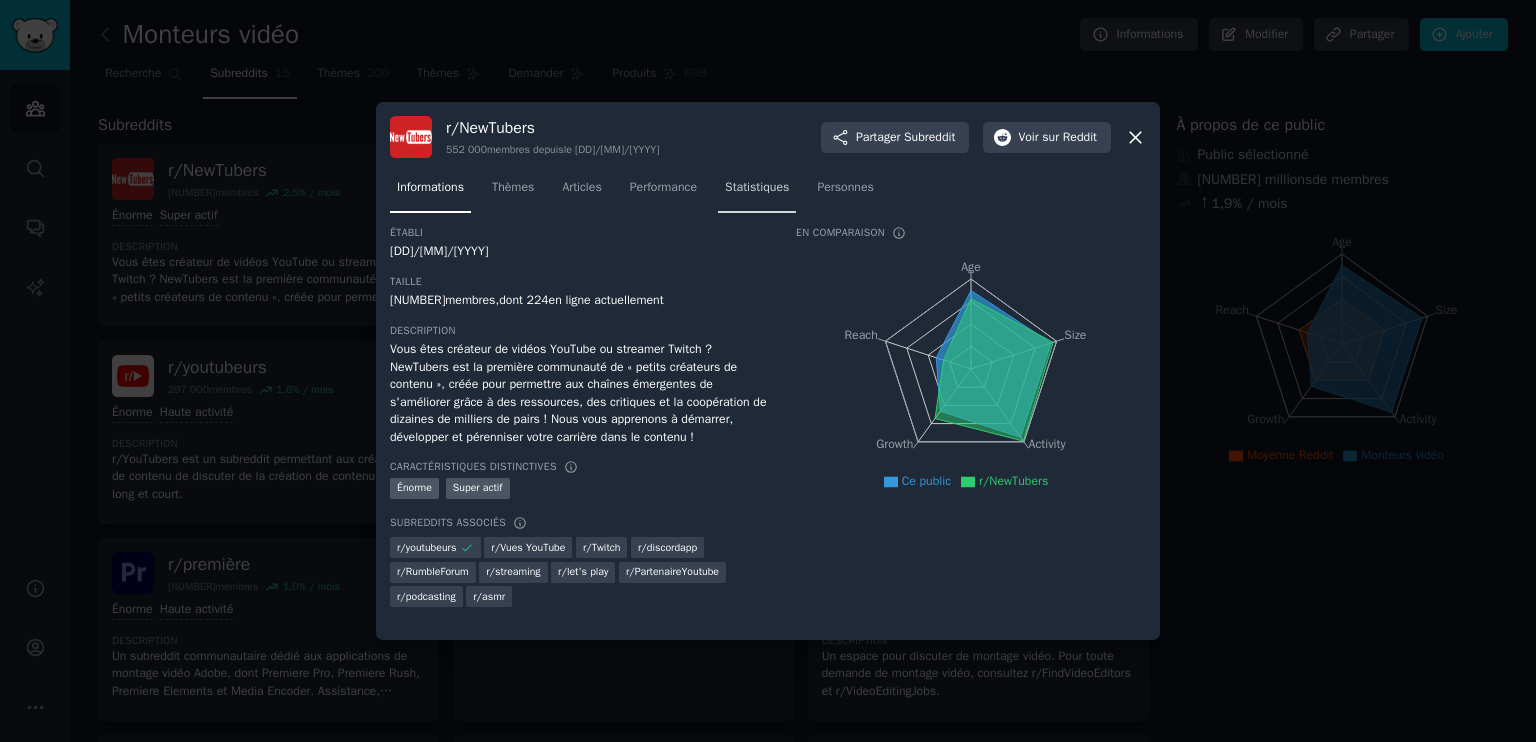 click on "Statistiques" at bounding box center [757, 187] 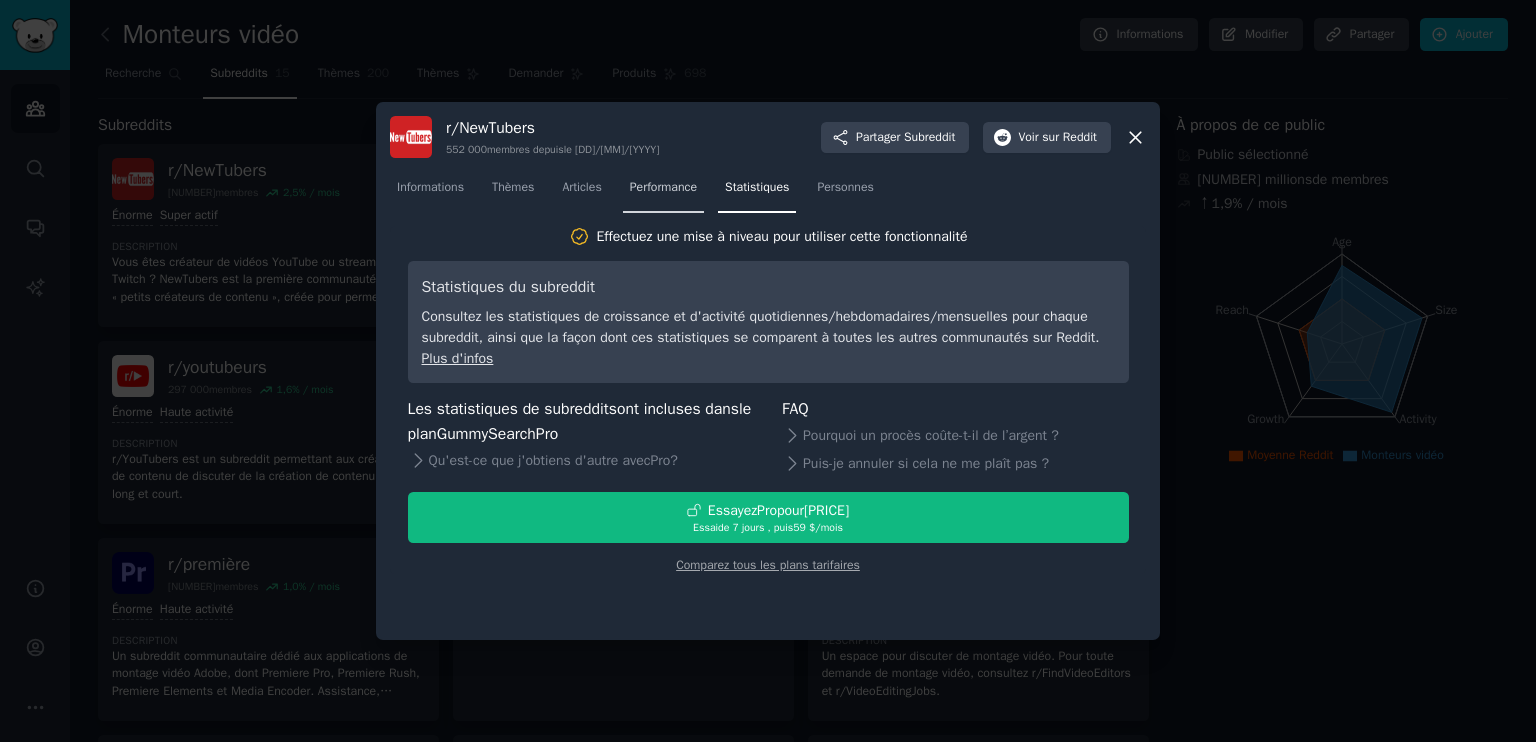 click on "Performance" at bounding box center [663, 187] 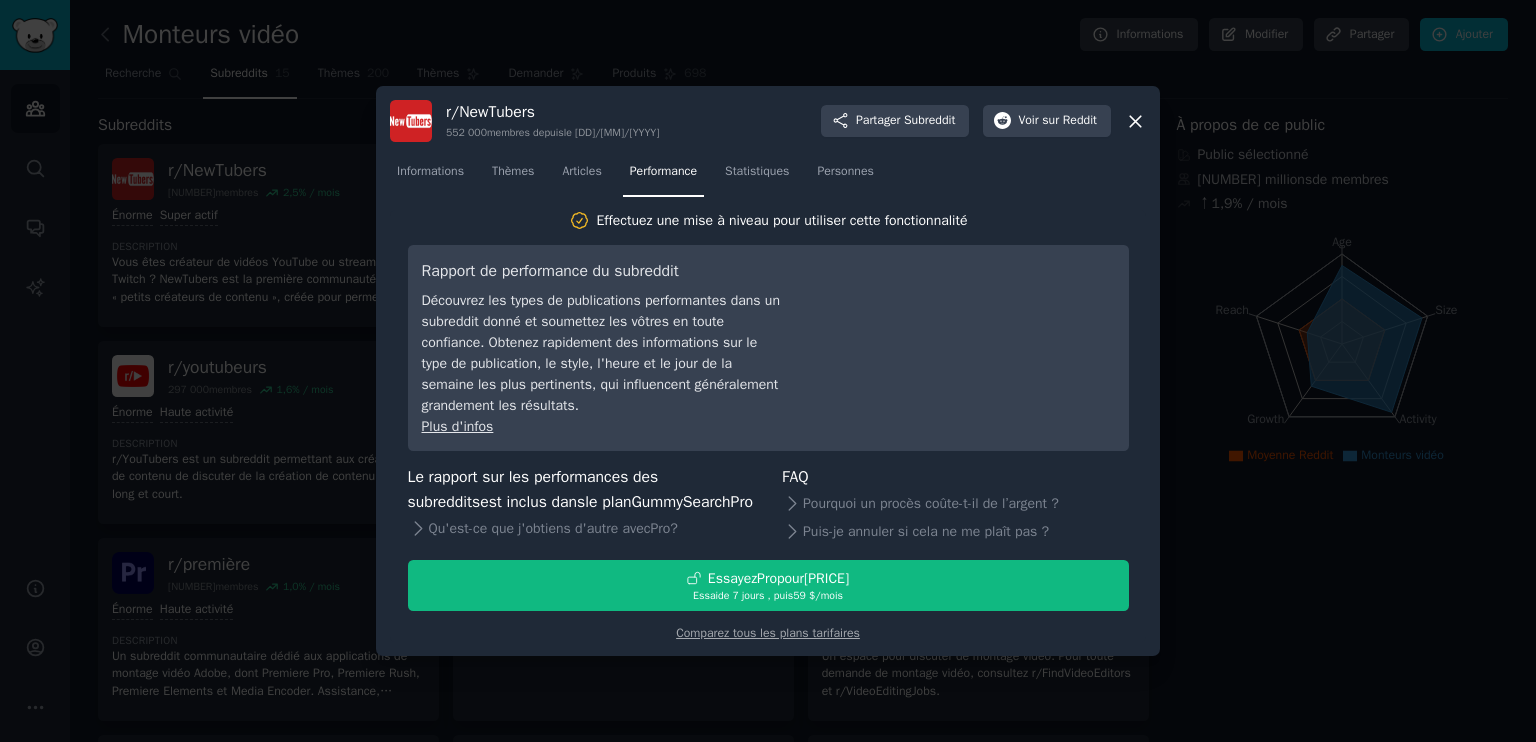 click 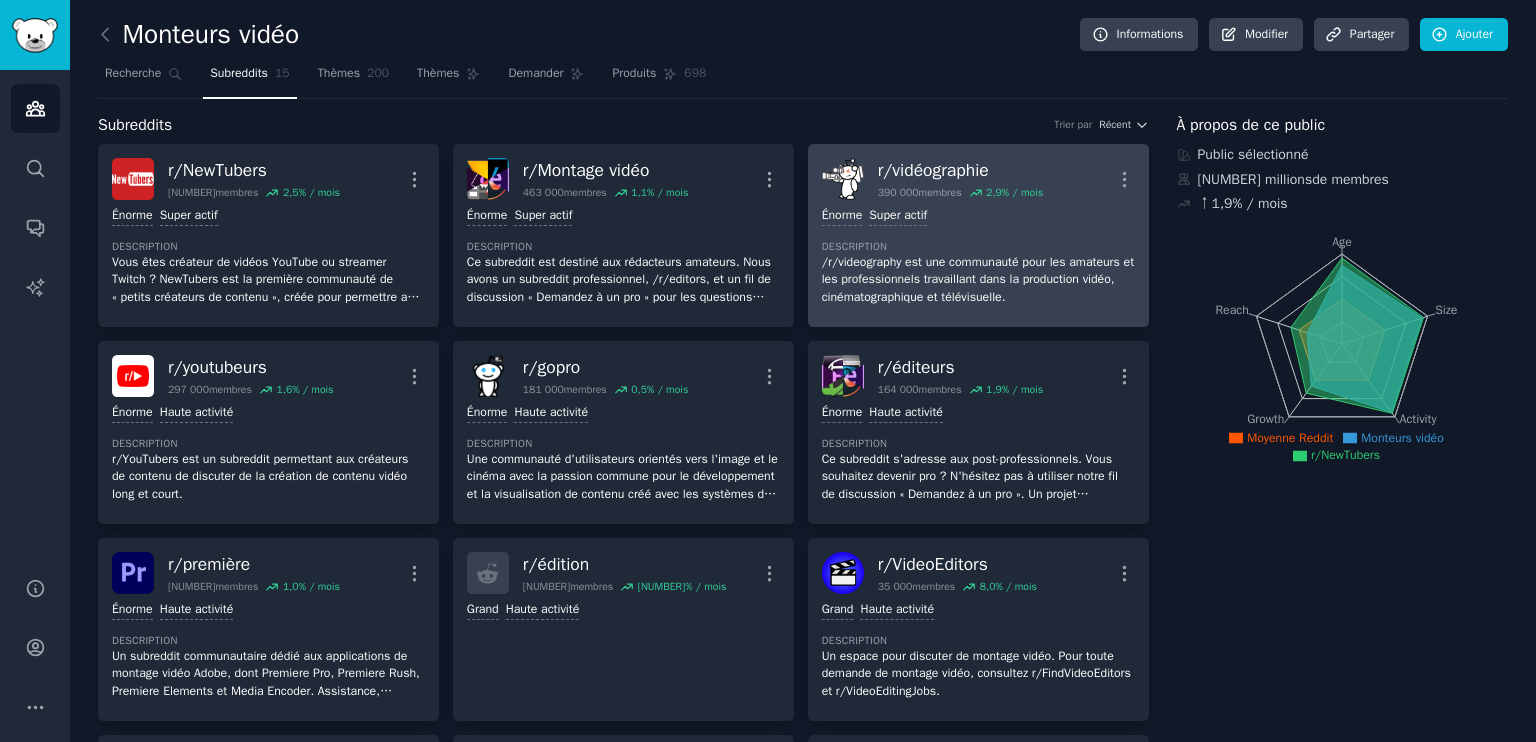 click on "Description" at bounding box center [978, 247] 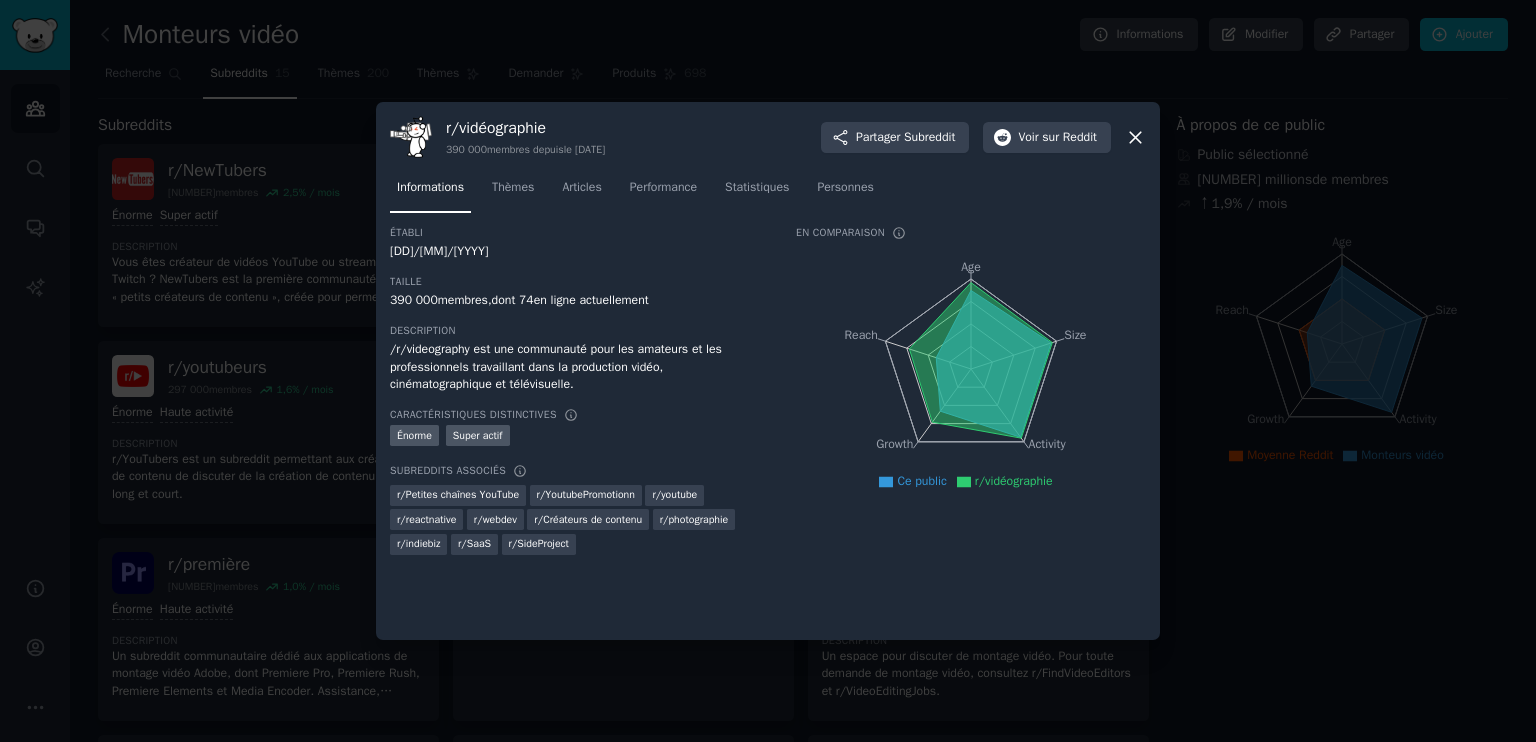 click 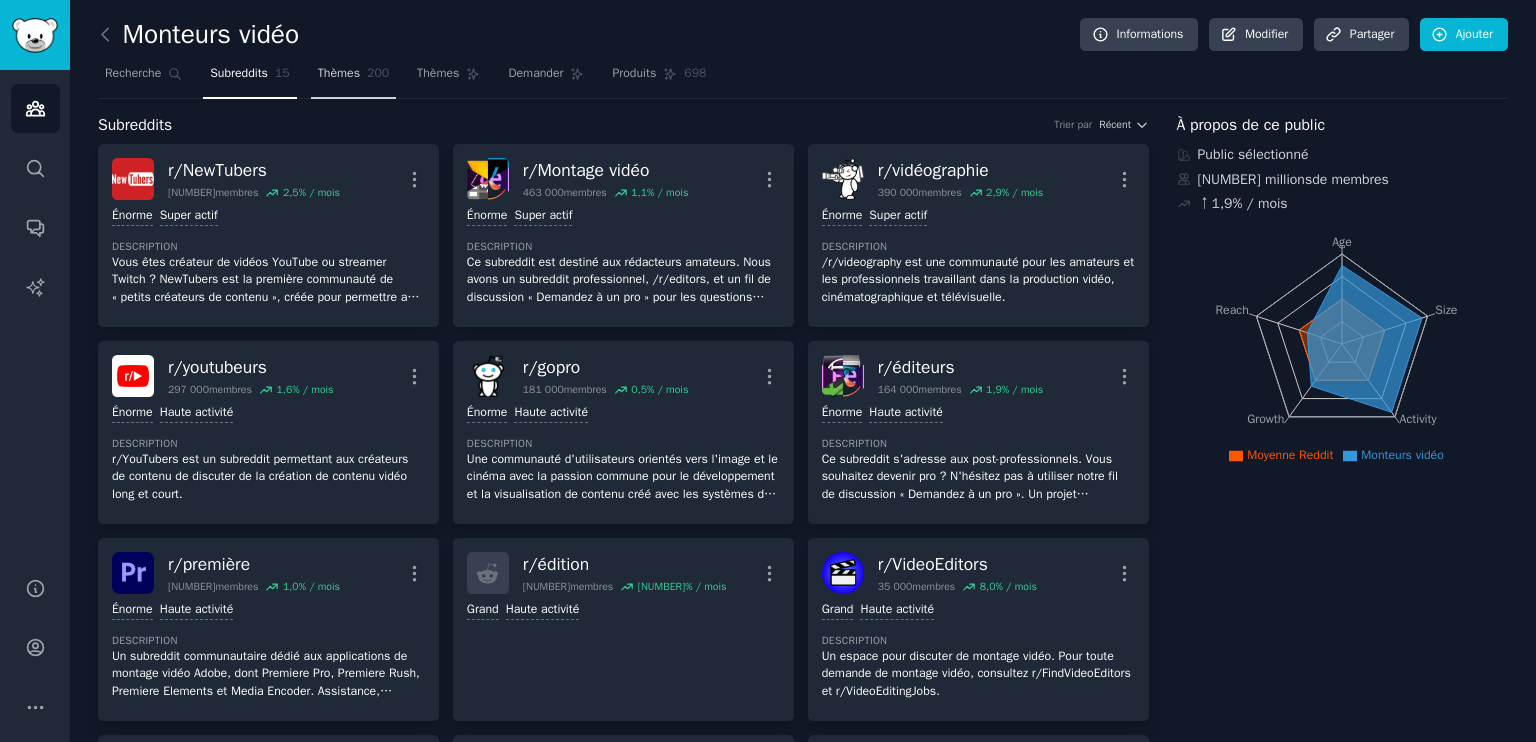 click on "Thèmes" at bounding box center [339, 73] 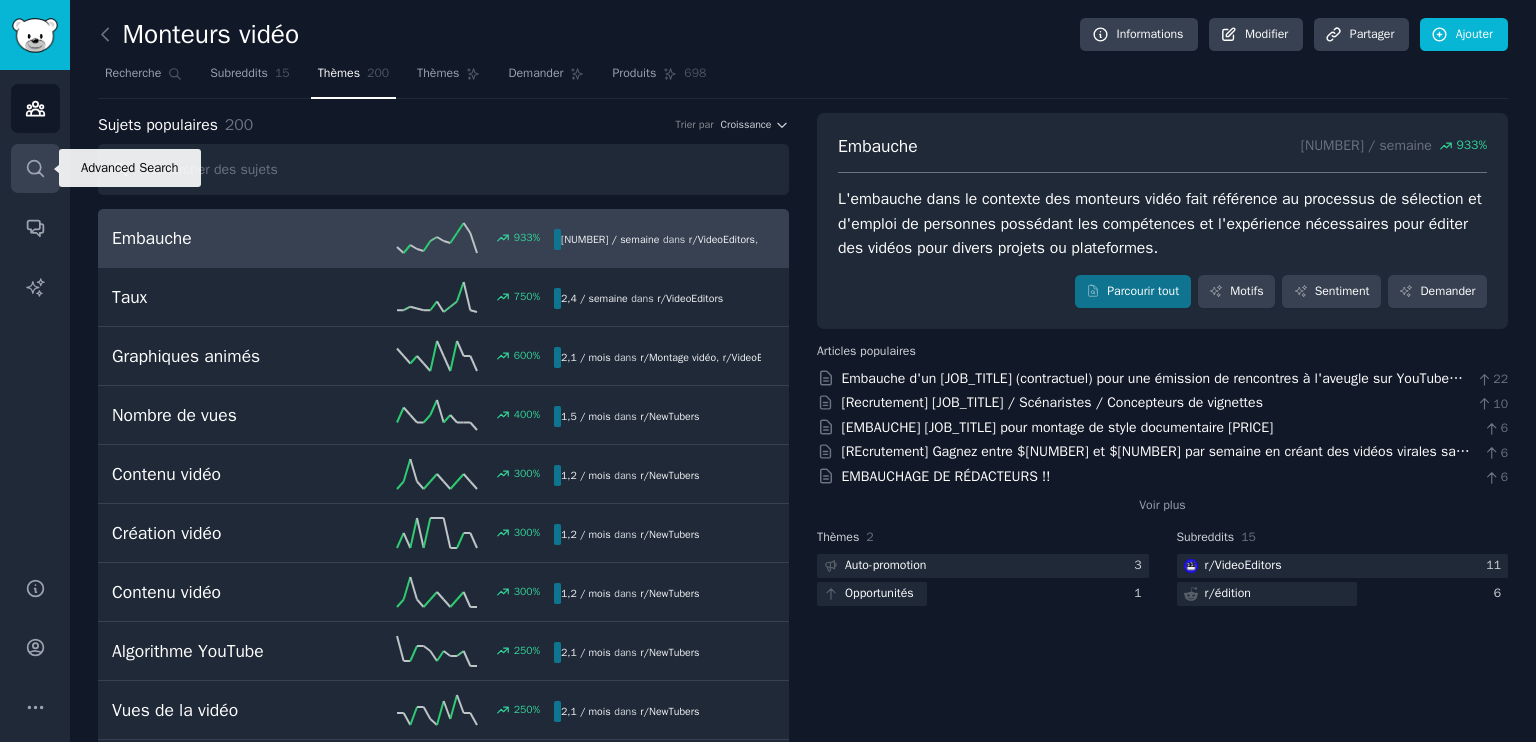 click 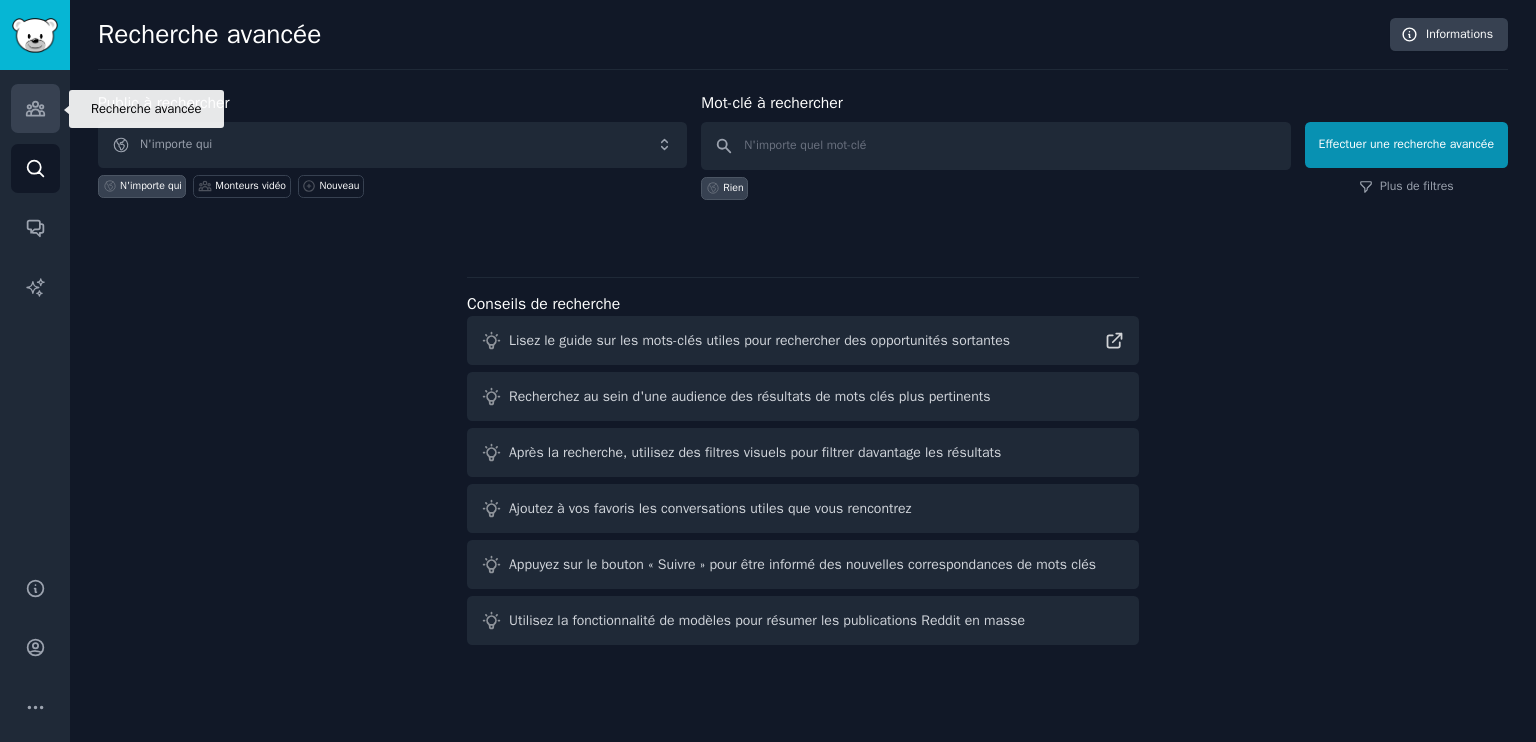 click on "Publics" at bounding box center (35, 108) 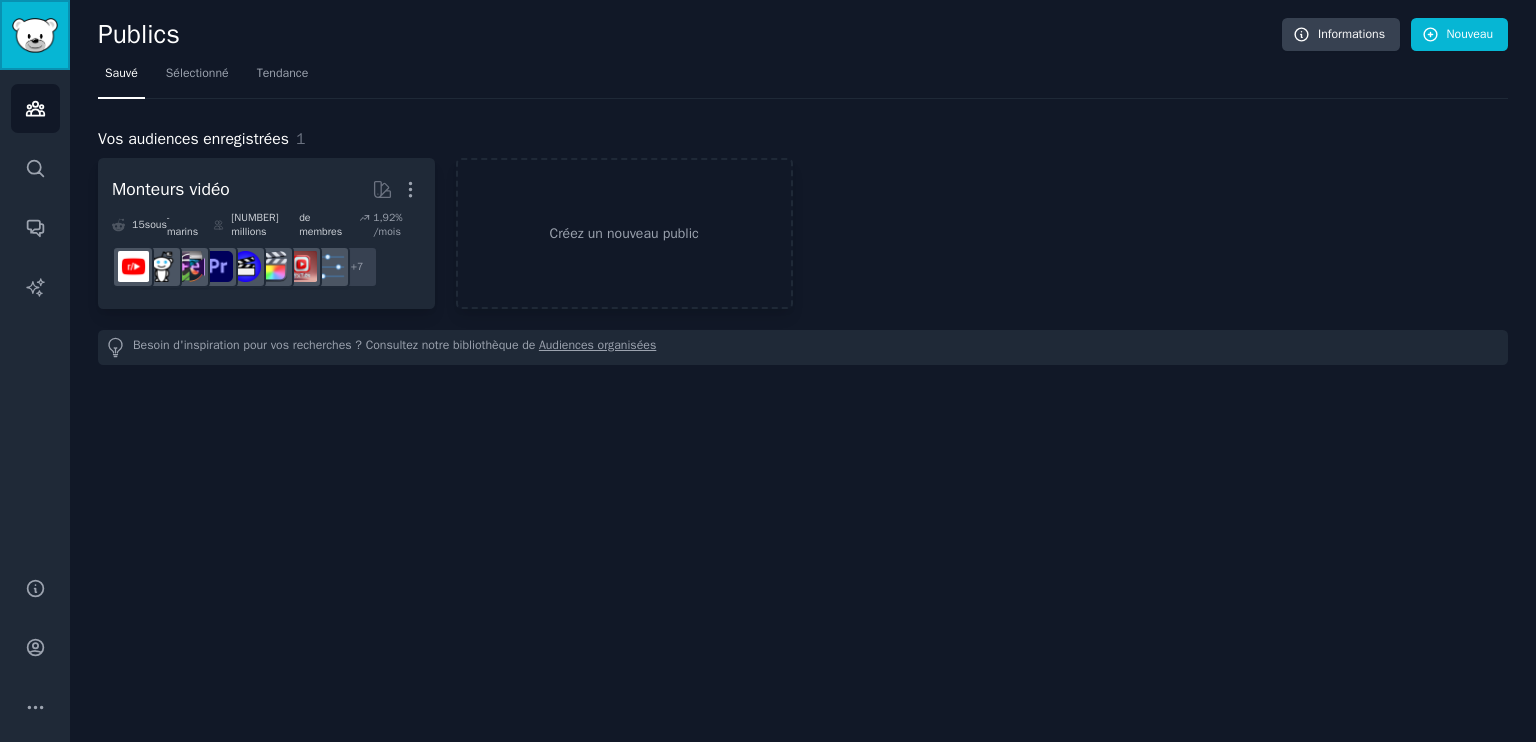 click at bounding box center [35, 35] 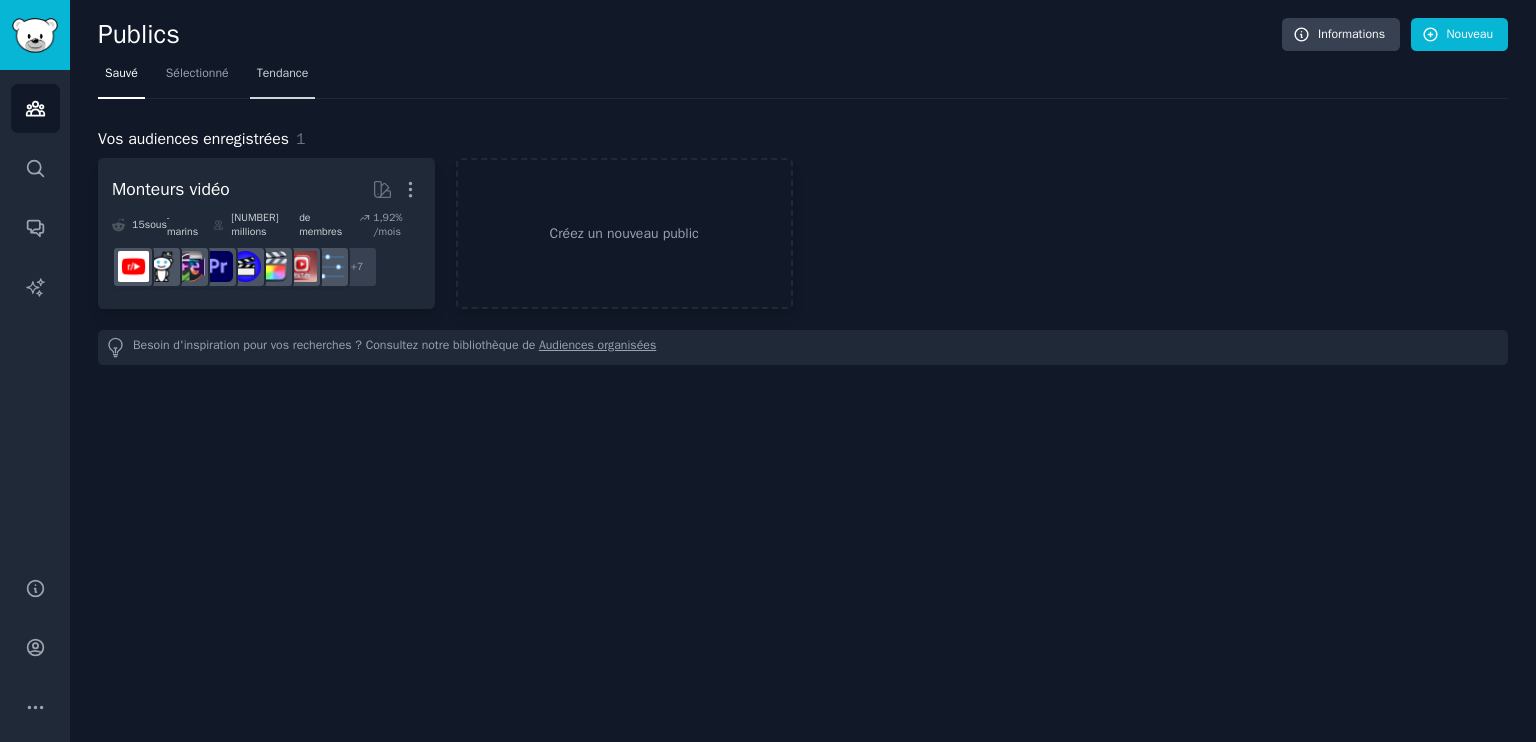 click on "Tendance" at bounding box center [283, 73] 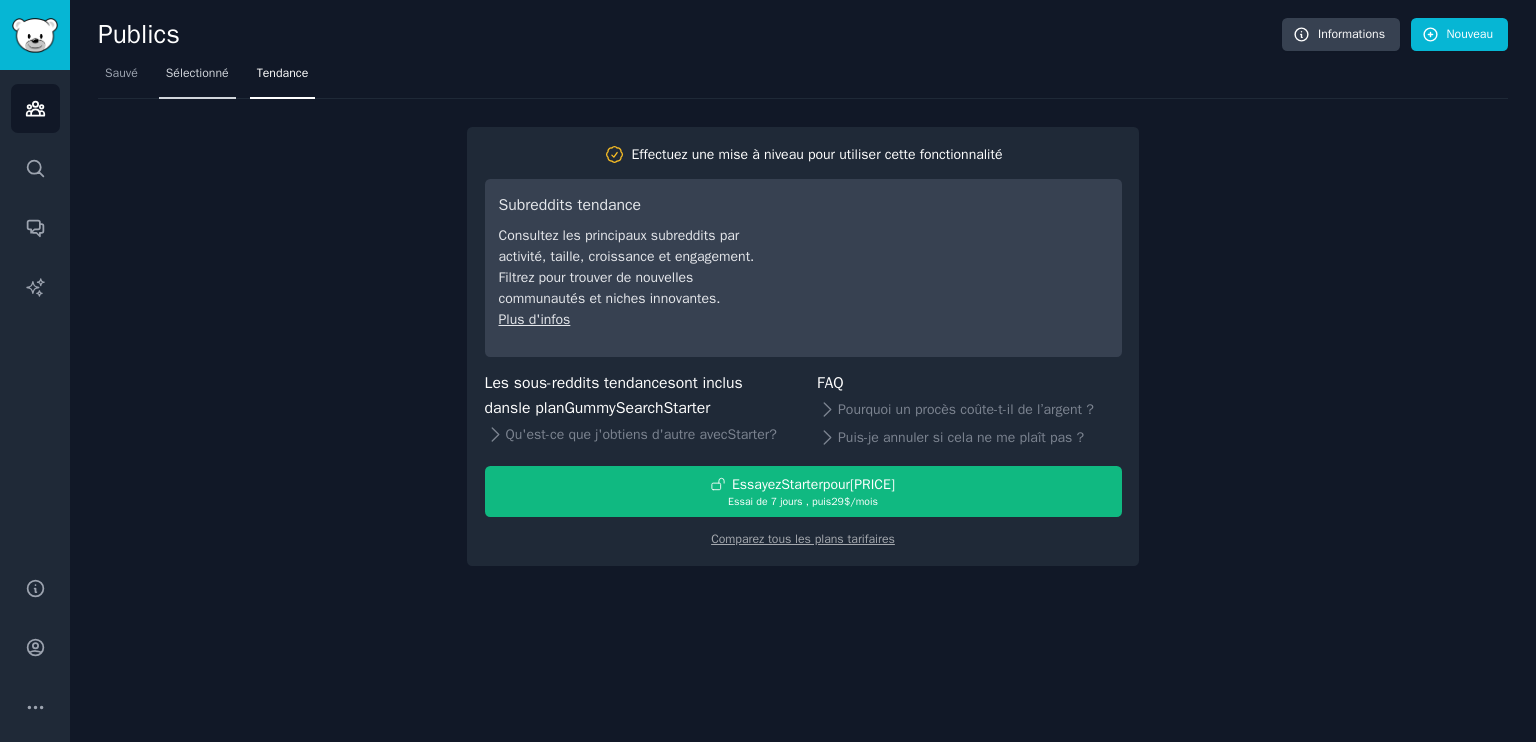 click on "Sélectionné" at bounding box center [197, 73] 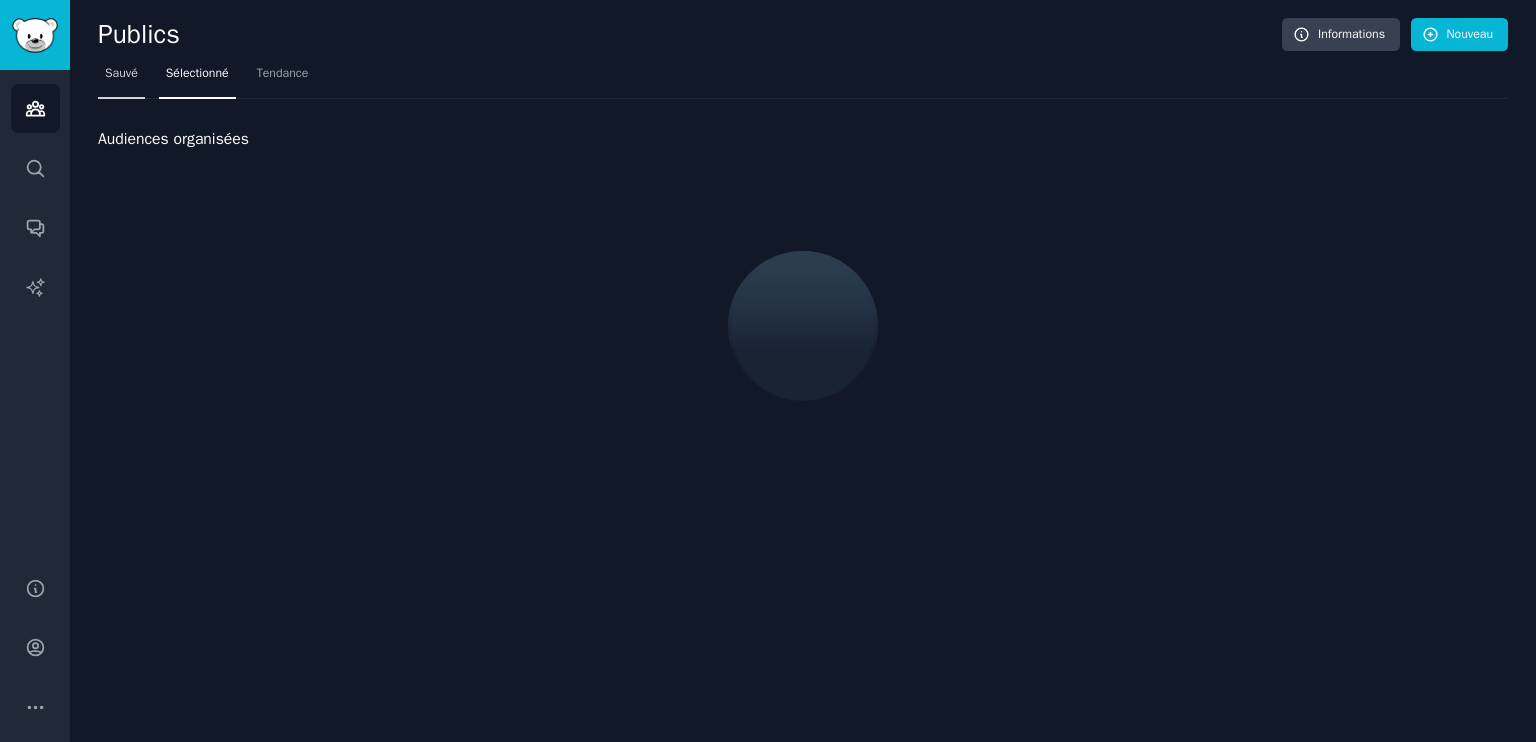 click on "Sauvé" at bounding box center (121, 73) 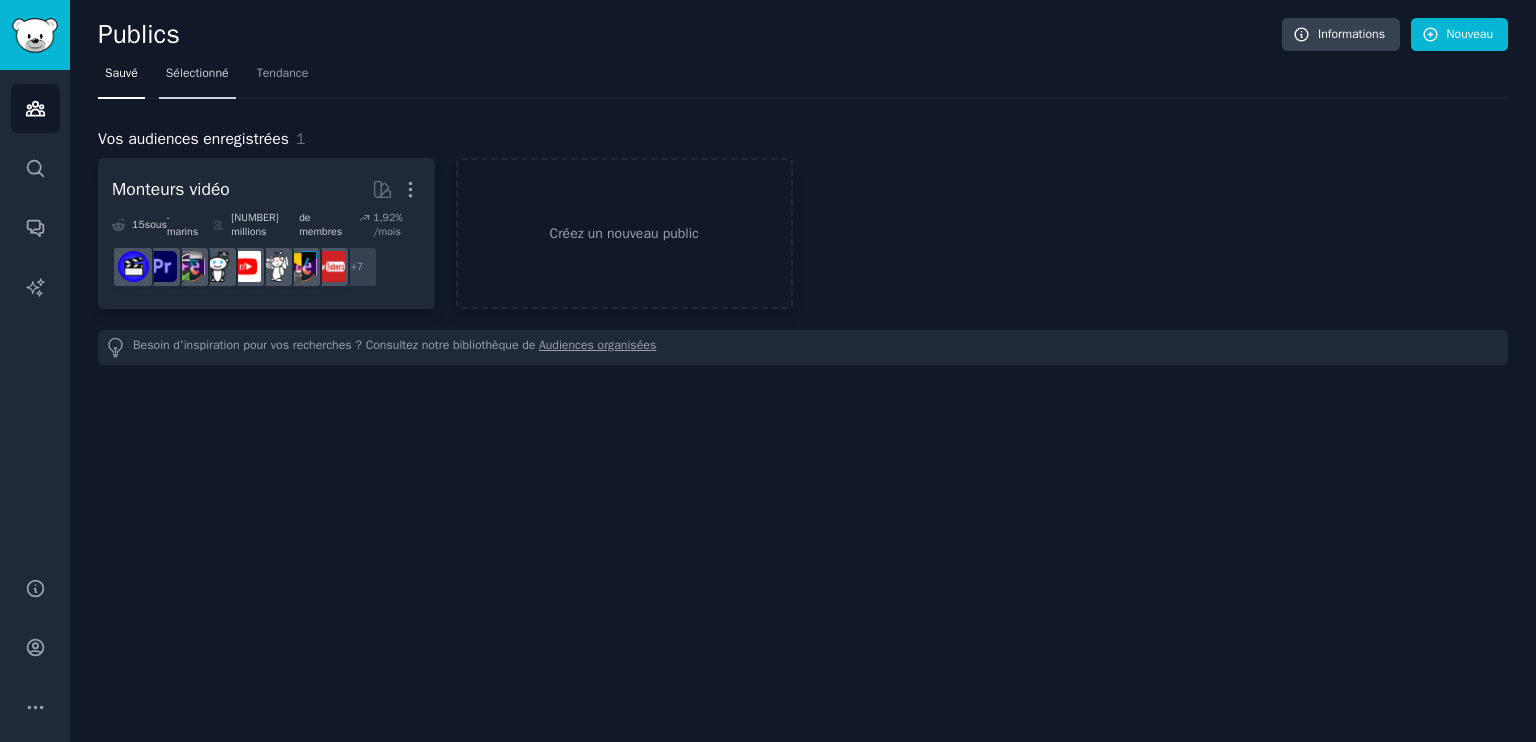 click on "Sélectionné" at bounding box center (197, 73) 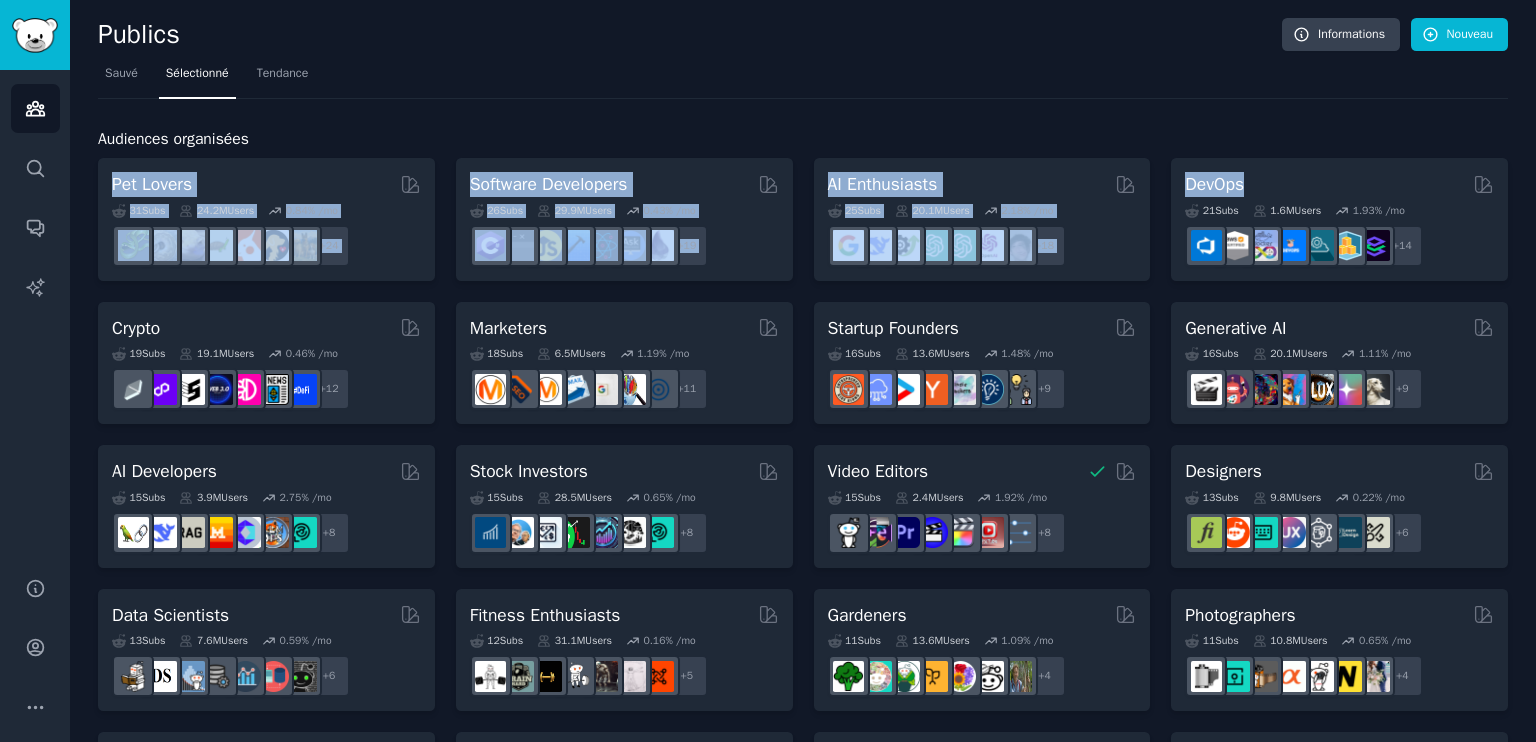 drag, startPoint x: 1526, startPoint y: 120, endPoint x: 1524, endPoint y: 157, distance: 37.054016 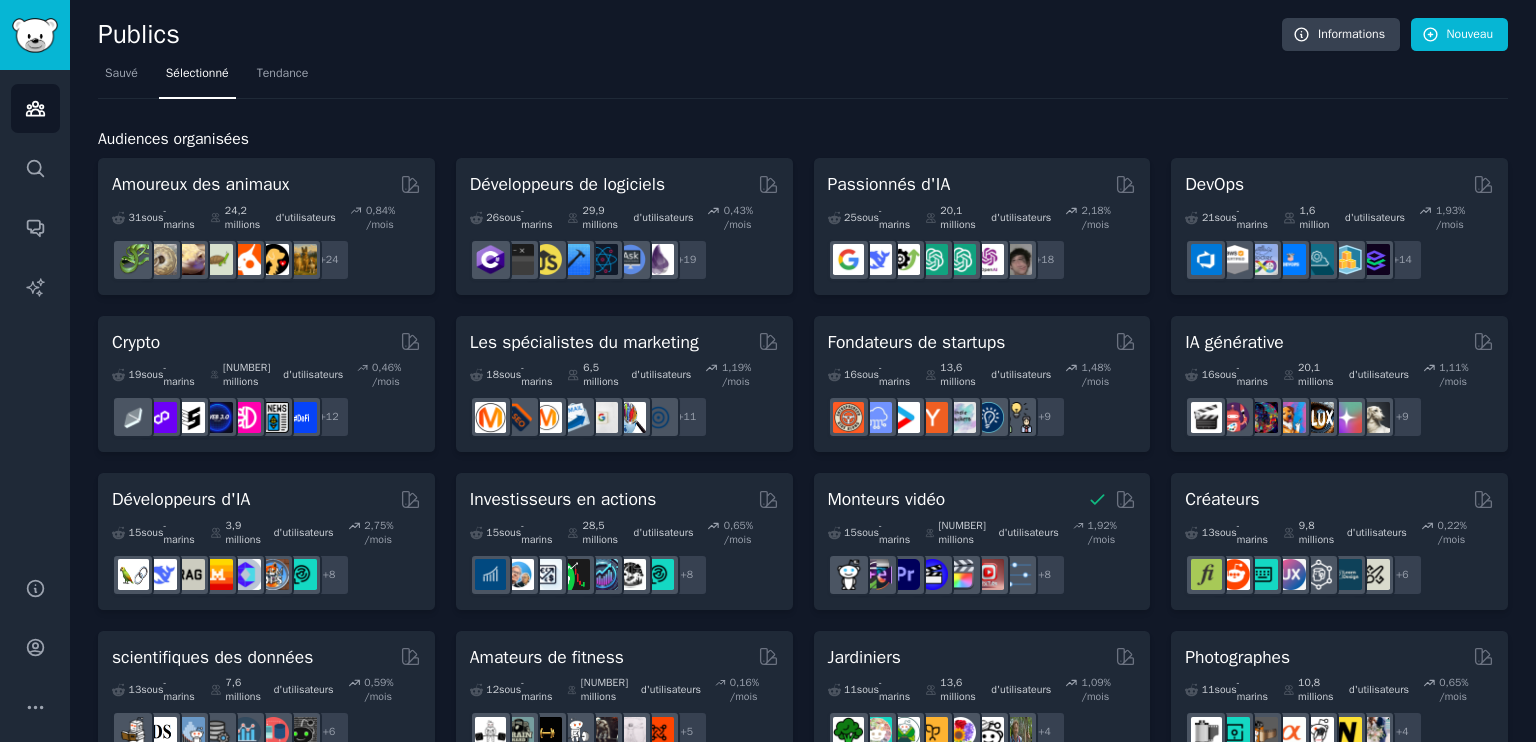 click on "Publics Informations Nouveau Sauvé Sélectionné Tendance Audiences organisées Amoureux des animaux [NUMBER] sous -marins [NUMBER] millions d'utilisateurs [NUMBER] % /mois + [NUMBER] Développeurs de logiciels [NUMBER] sous -marins [NUMBER] millions d'utilisateurs [NUMBER] % /mois + [NUMBER] Passionnés d'IA [NUMBER] sous -marins [NUMBER] millions d'utilisateurs [NUMBER] % /mois + [NUMBER] DevOps [NUMBER] sous -marins [NUMBER] million d'utilisateurs [NUMBER] % /mois r/DevOpsSec, r/ExperiencedDevOps, r/AWS_cloud, r/devopsjobs, r/Cloud, r/computing, r/cloudcomputing, r/sre, r/Terraform, r/googlecloud, r/AZURE, r/ExperiencedDevs, r/aws, r/devops + [NUMBER] Crypto [NUMBER] sous -marins [NUMBER] millions d'utilisateurs [NUMBER] % /mois + [NUMBER] Les spécialistes du marketing [NUMBER] sous -marins [NUMBER] millions d'utilisateurs [NUMBER] % /mois + [NUMBER] Fondateurs de startups [NUMBER] sous -marins [NUMBER] millions d'utilisateurs [NUMBER] % /mois + [NUMBER] IA générative [NUMBER] sous -marins [NUMBER] millions d'utilisateurs [NUMBER] % /mois + [NUMBER] Développeurs d'IA [NUMBER] sous -marins [NUMBER] millions d'utilisateurs [NUMBER] % +" 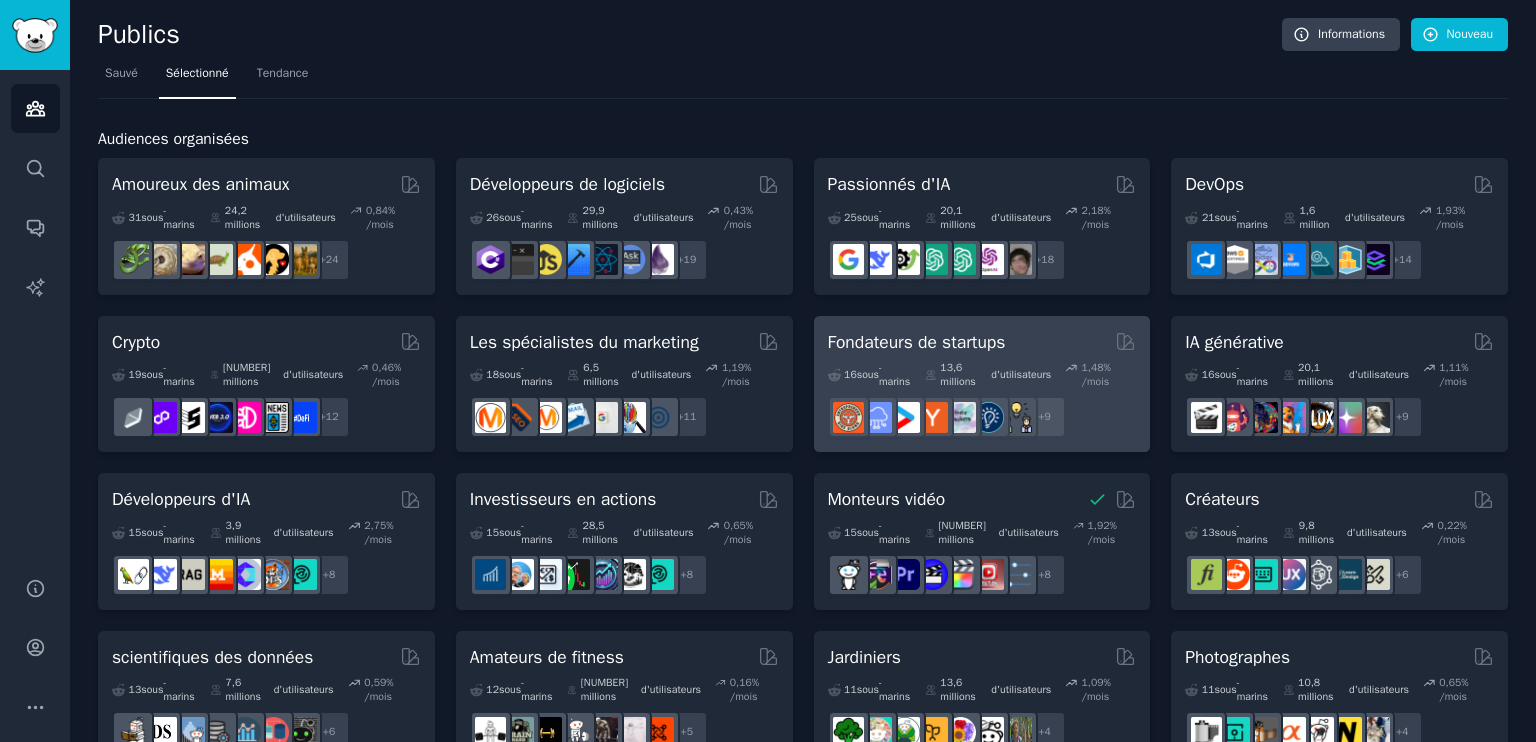 click on "Fondateurs de startups" at bounding box center (917, 342) 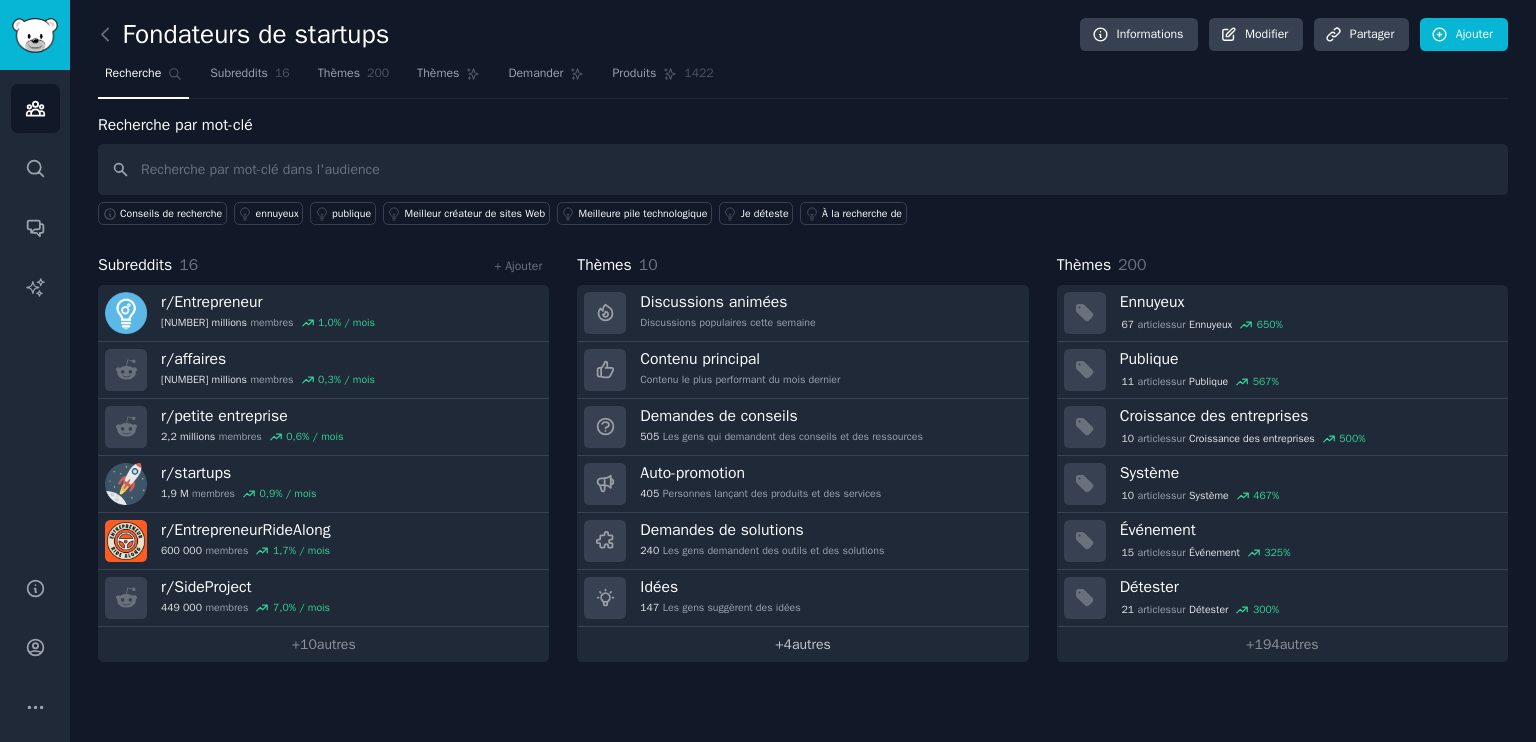 click on "+" at bounding box center [779, 644] 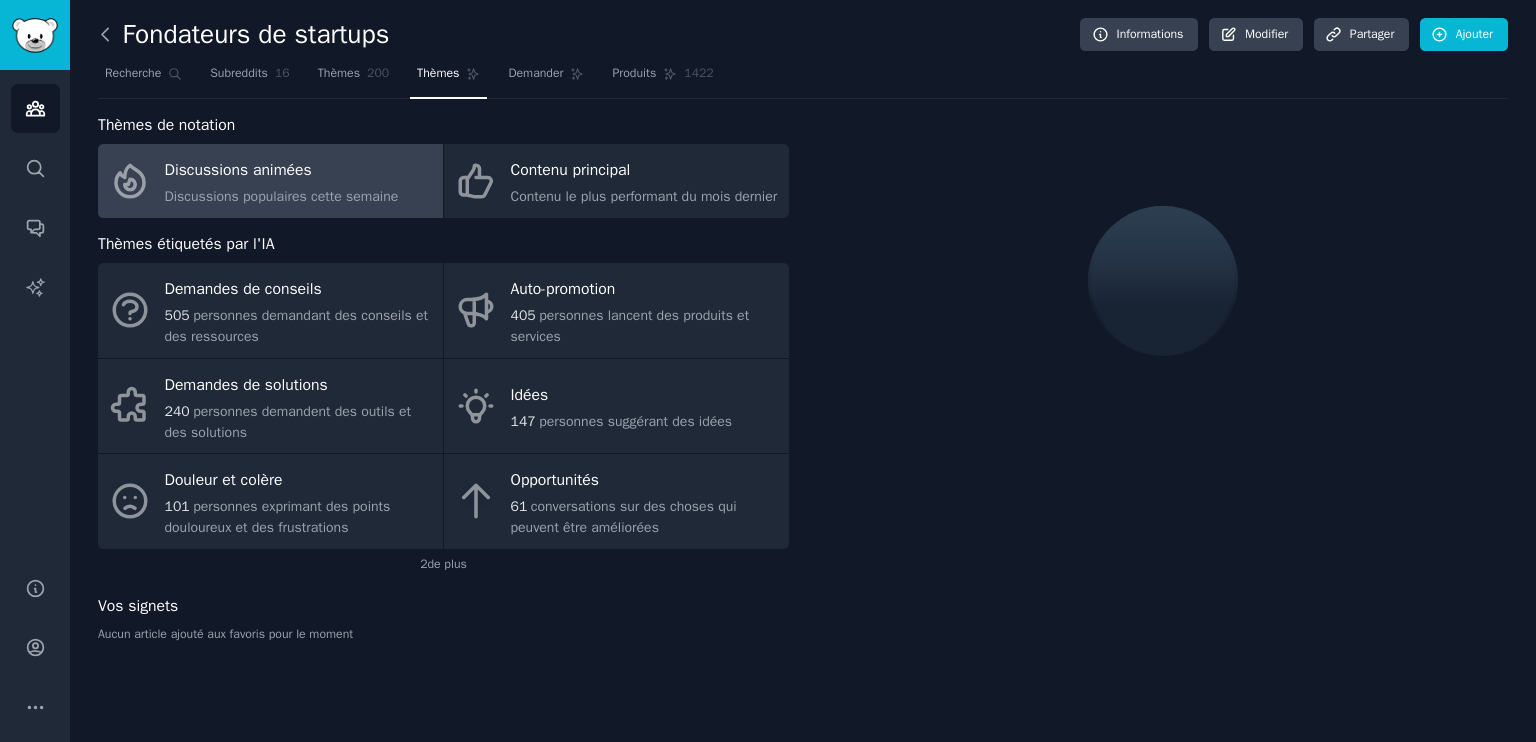 click 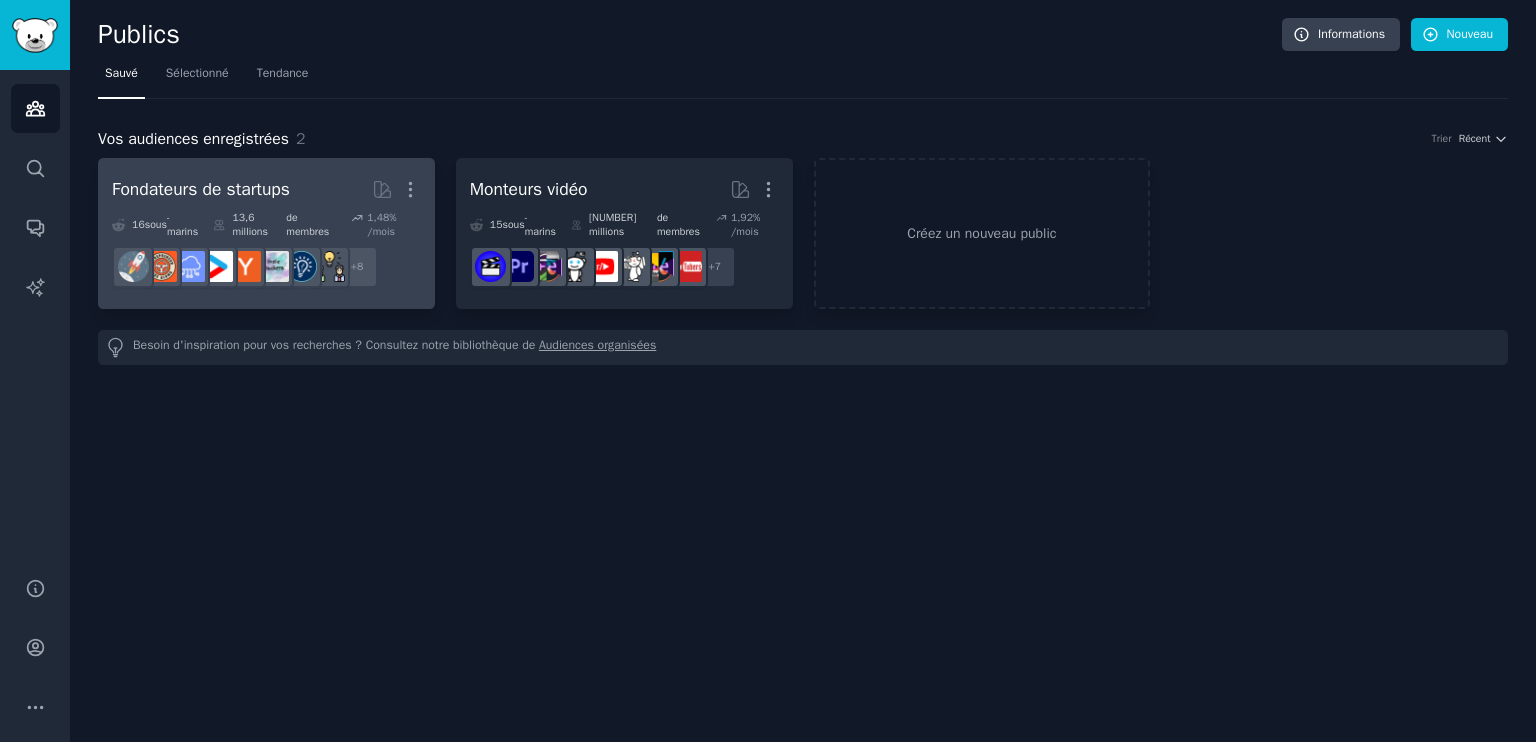 click on "Fondateurs de startups Plus" at bounding box center (266, 189) 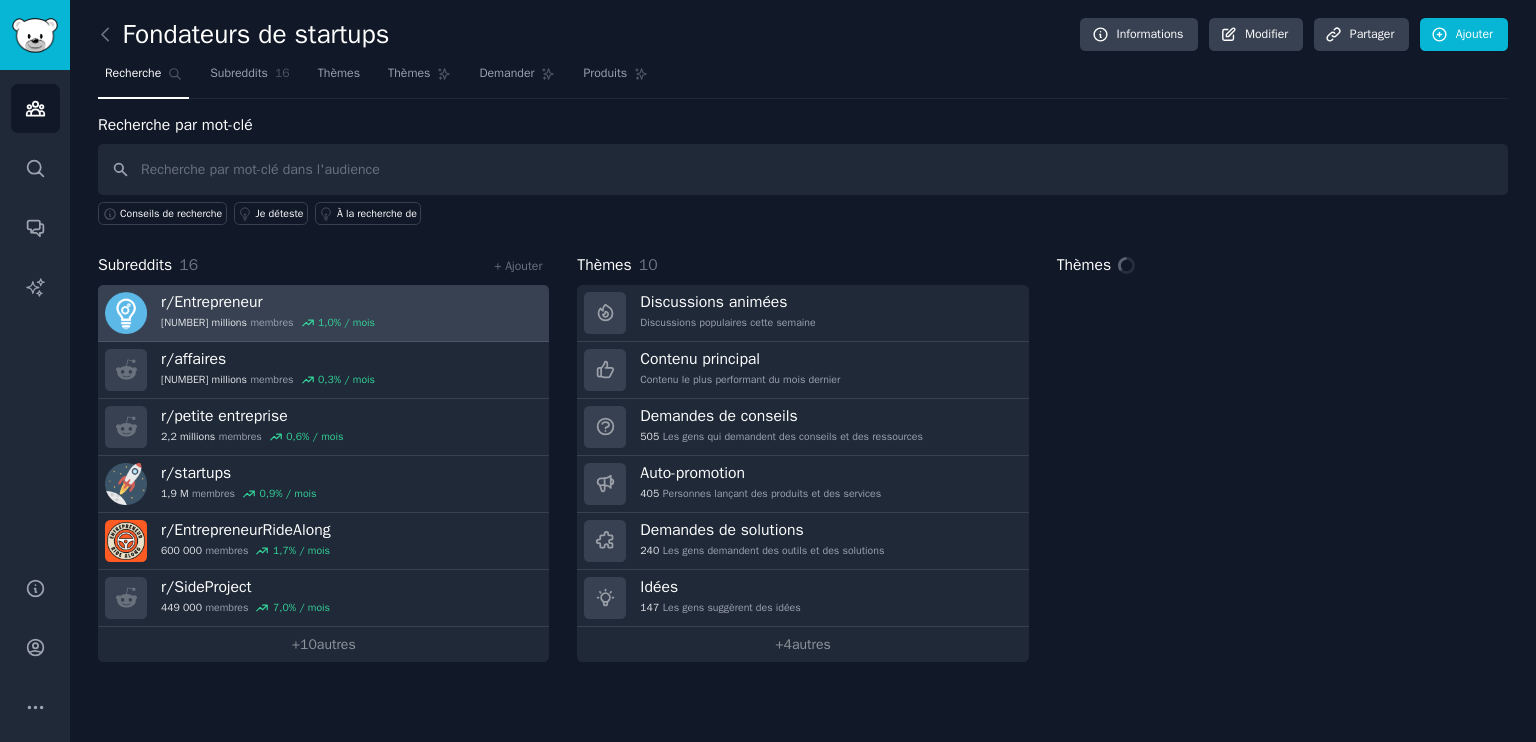 click on "Entrepreneur" at bounding box center (218, 302) 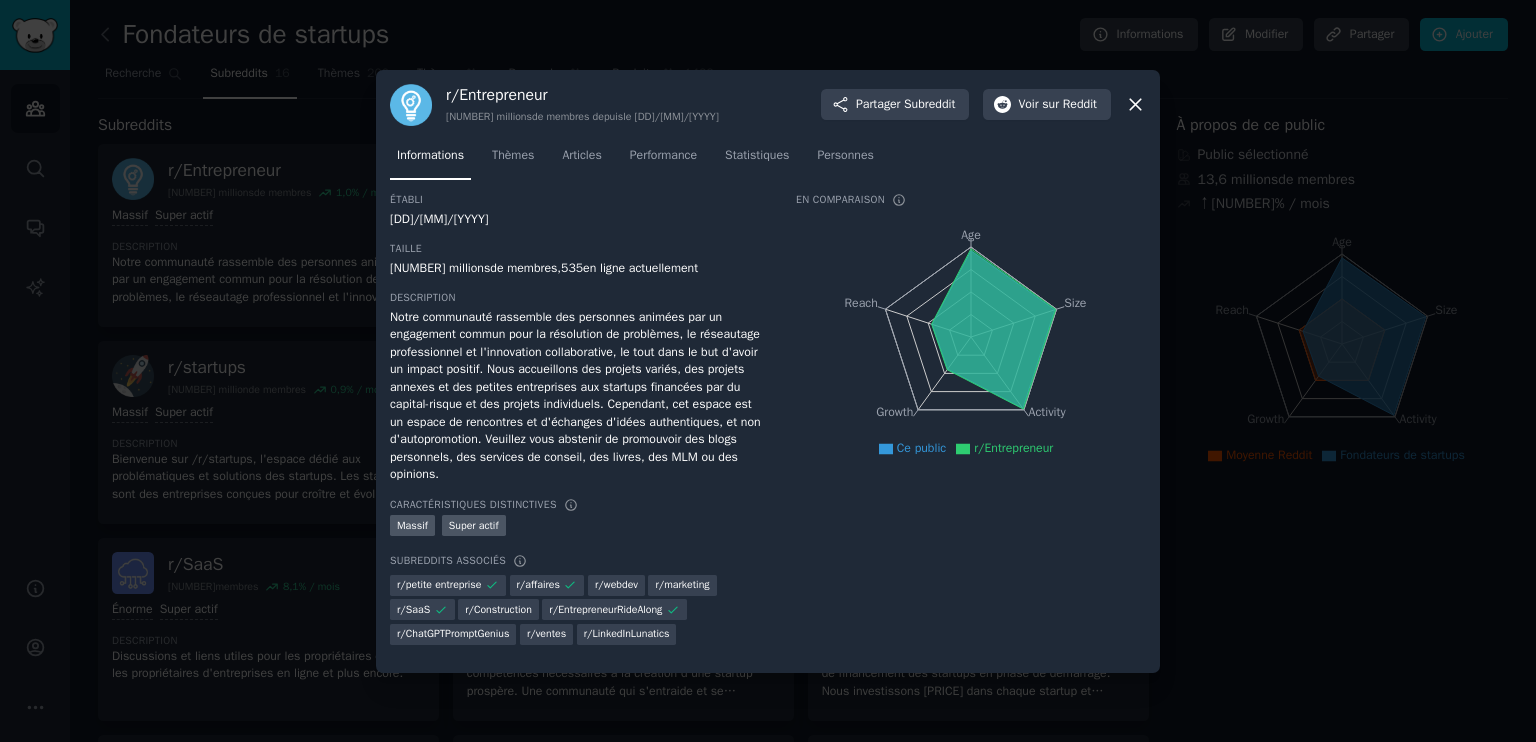 click 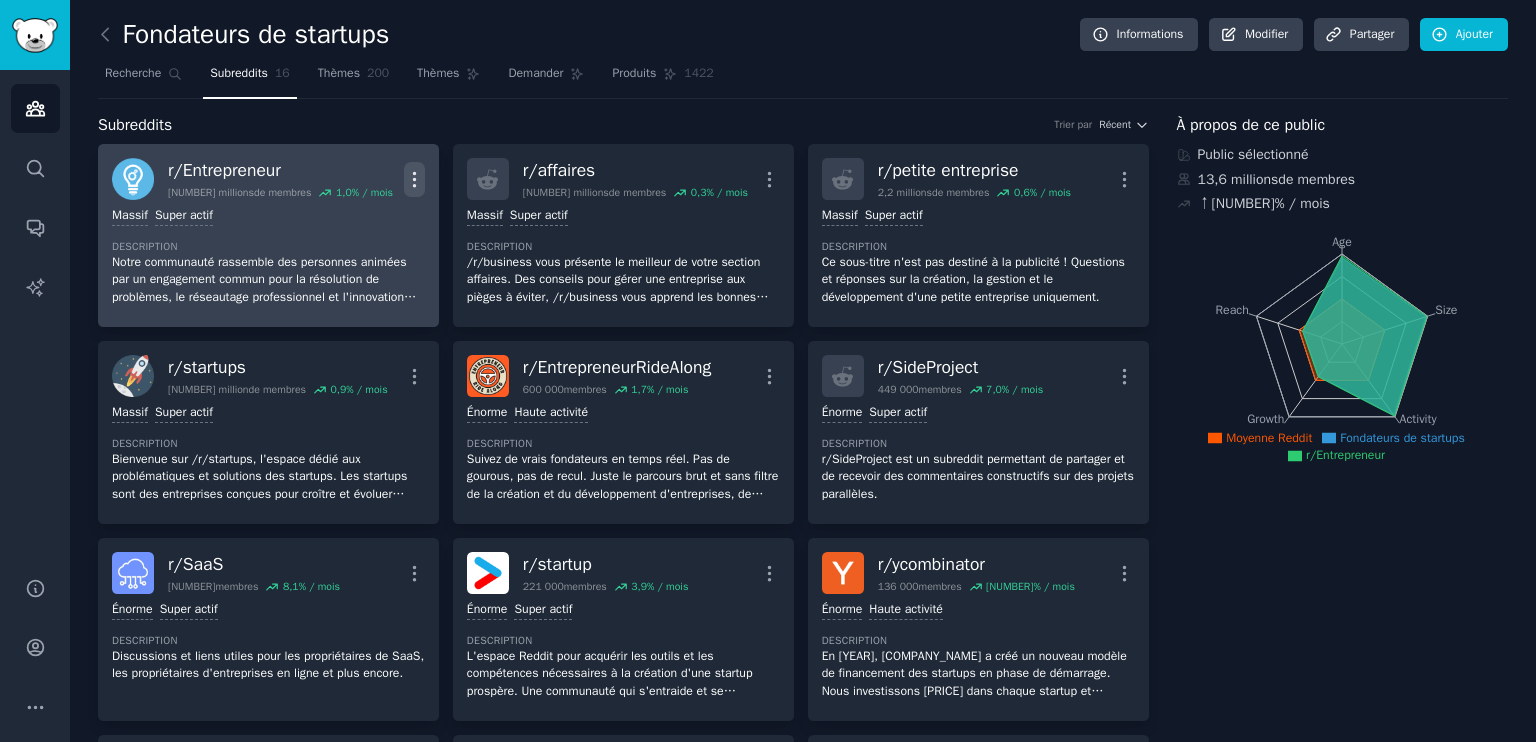 click 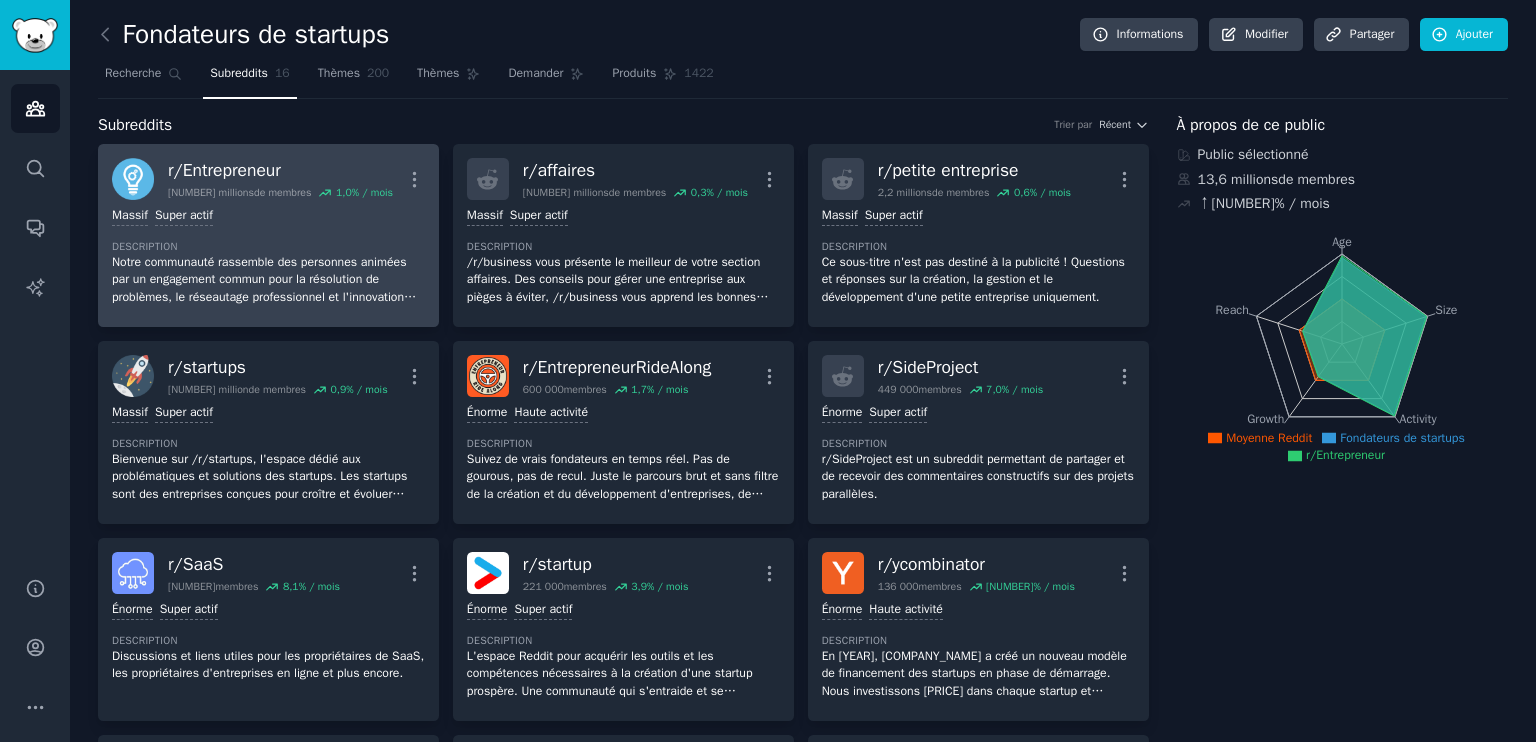 click on "Notre communauté rassemble des personnes animées par un engagement commun pour la résolution de problèmes, le réseautage professionnel et l'innovation collaborative, le tout dans le but d'avoir un impact positif. Nous accueillons des projets variés, des projets annexes et des petites entreprises aux startups financées par du capital-risque et des projets individuels. Cependant, cet espace est un espace de rencontres et d'échanges d'idées authentiques, et non d'autopromotion. Veuillez vous abstenir de promouvoir des blogs personnels, des services de conseil, des livres, des MLM ou des opinions." at bounding box center (268, 280) 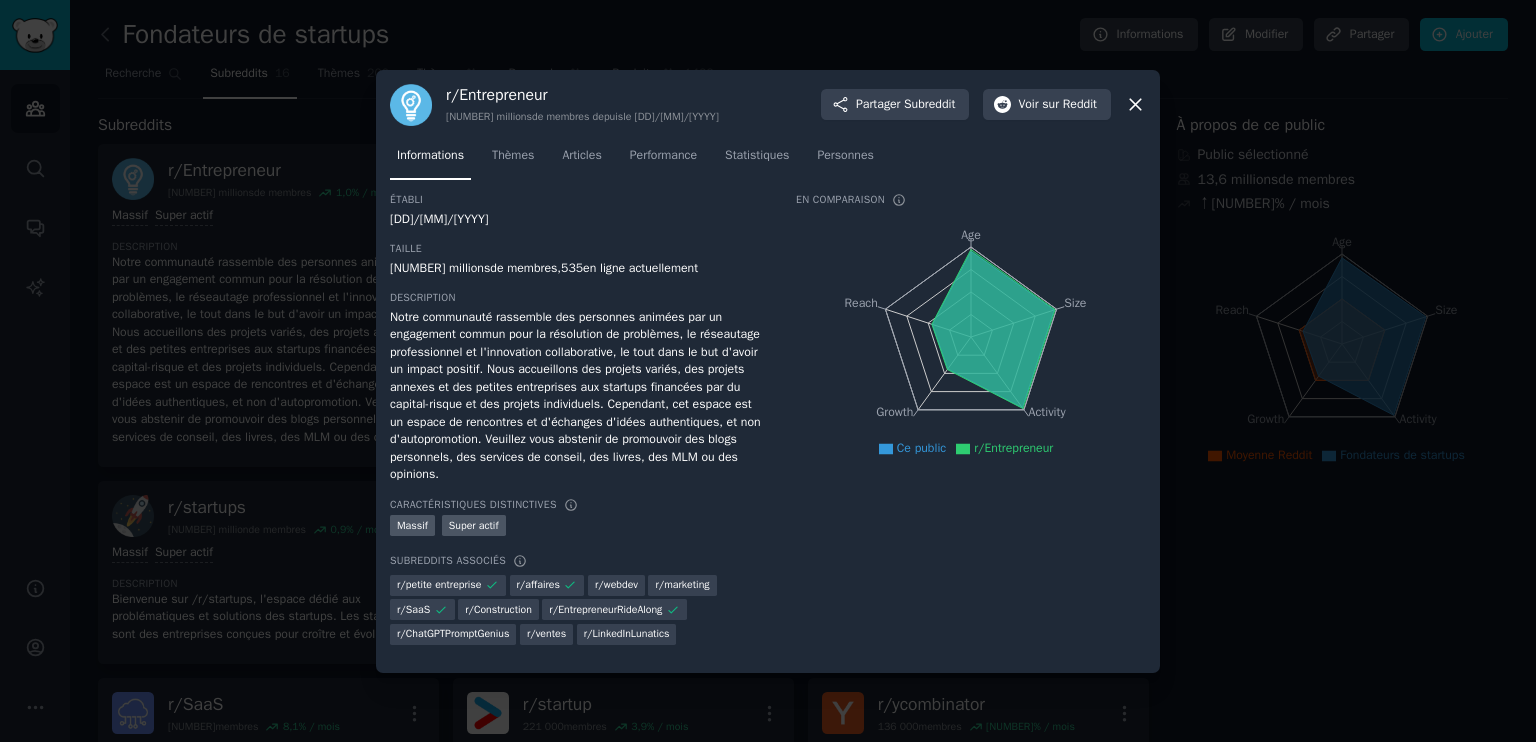 click 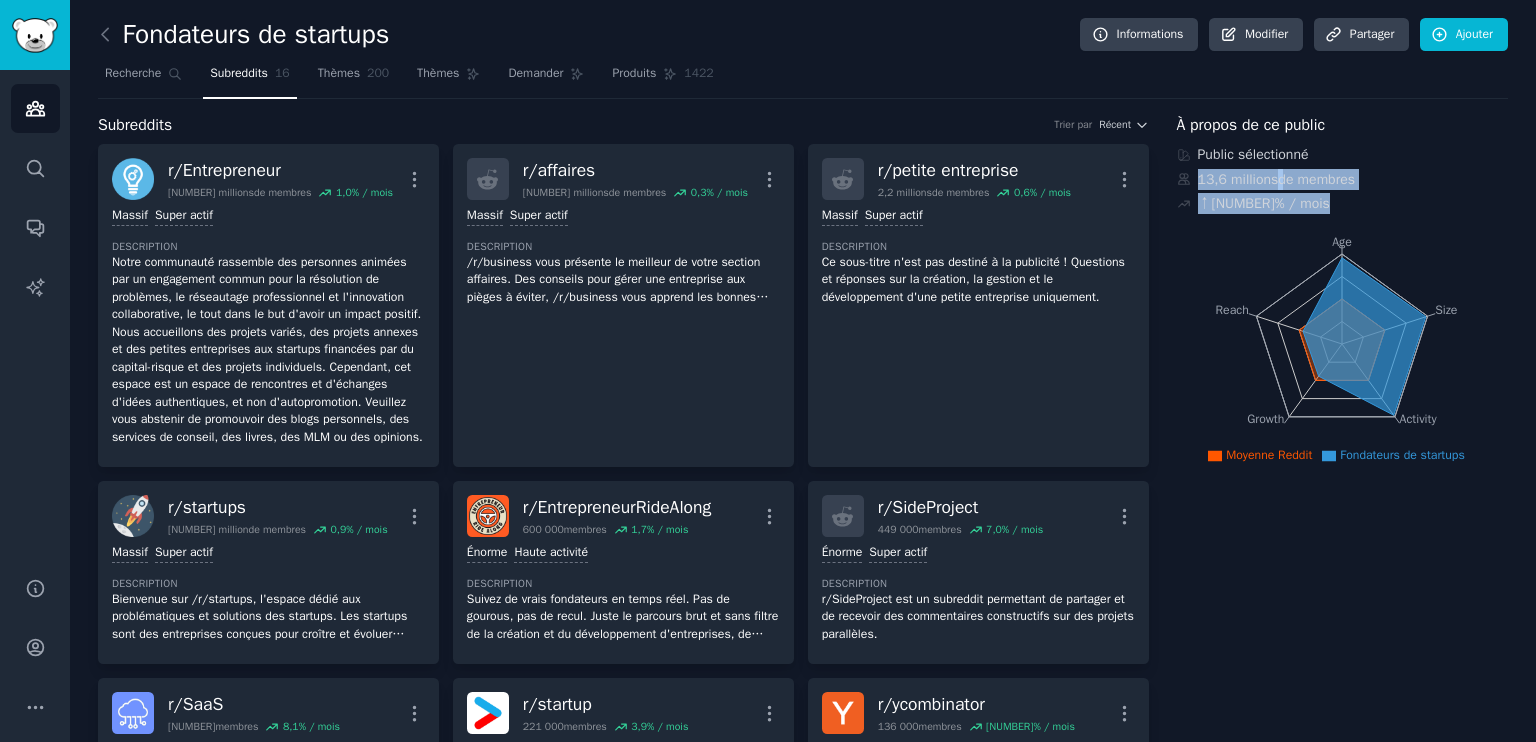 drag, startPoint x: 1535, startPoint y: 155, endPoint x: 1535, endPoint y: 327, distance: 172 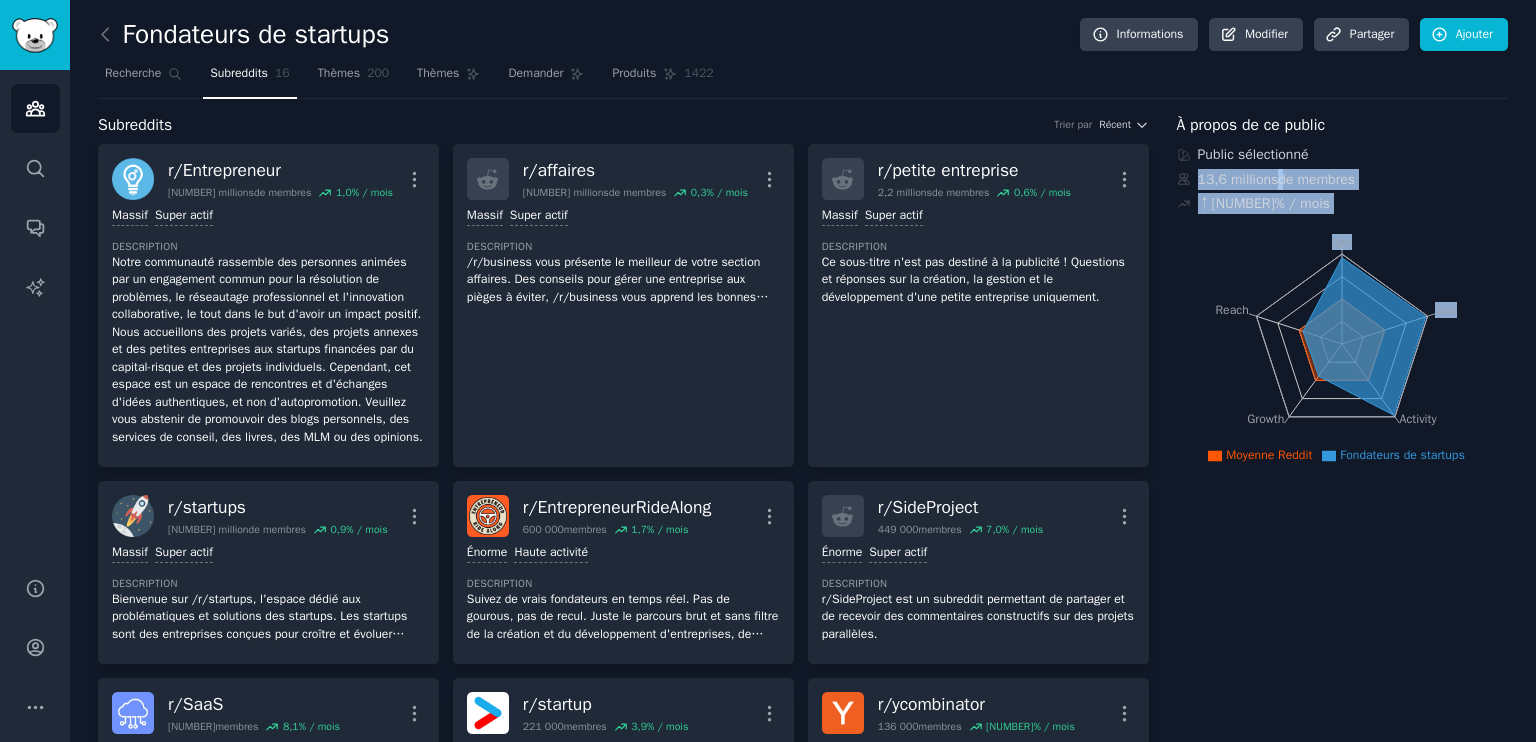 click on "Fondateurs de startups Informations Modifier Partager Ajouter Recherche Subreddits [NUMBER] Thèmes [NUMBER] Thèmes Demander Produits [NUMBER] Subreddits Trier par Récent r/ Entrepreneur [NUMBER]  de membres [NUMBER]  % / mois Plus Massif Super actif Description Notre communauté rassemble des personnes animées par un engagement commun pour la résolution de problèmes, le réseautage professionnel et l'innovation collaborative, le tout dans le but d'avoir un impact positif. Nous accueillons des projets variés, des projets annexes et des petites entreprises aux startups financées par du capital-risque et aux projets individuels. Cependant, cet espace est un espace de rencontres et d'échanges d'idées authentiques, et non d'autopromotion. Veuillez vous abstenir de promouvoir des blogs personnels, des services de conseil, des livres, des MLM ou des opinions. r/  affaires [NUMBER]  de membres [NUMBER]  % / mois Plus Massif Super actif Description r/  petite entreprise [NUMBER]  de membres [NUMBER]  % / mois Plus Massif r/" at bounding box center [803, 371] 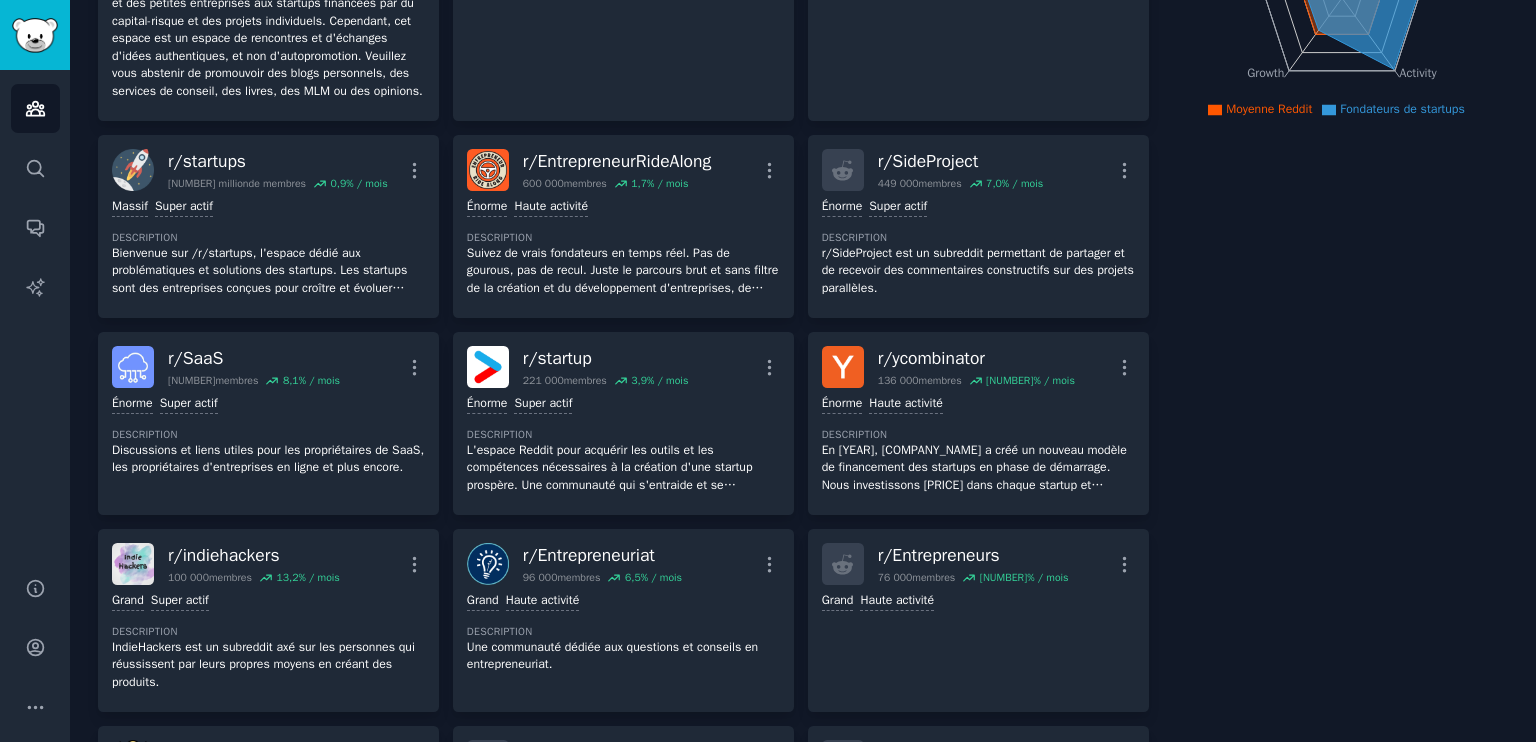 scroll, scrollTop: 0, scrollLeft: 0, axis: both 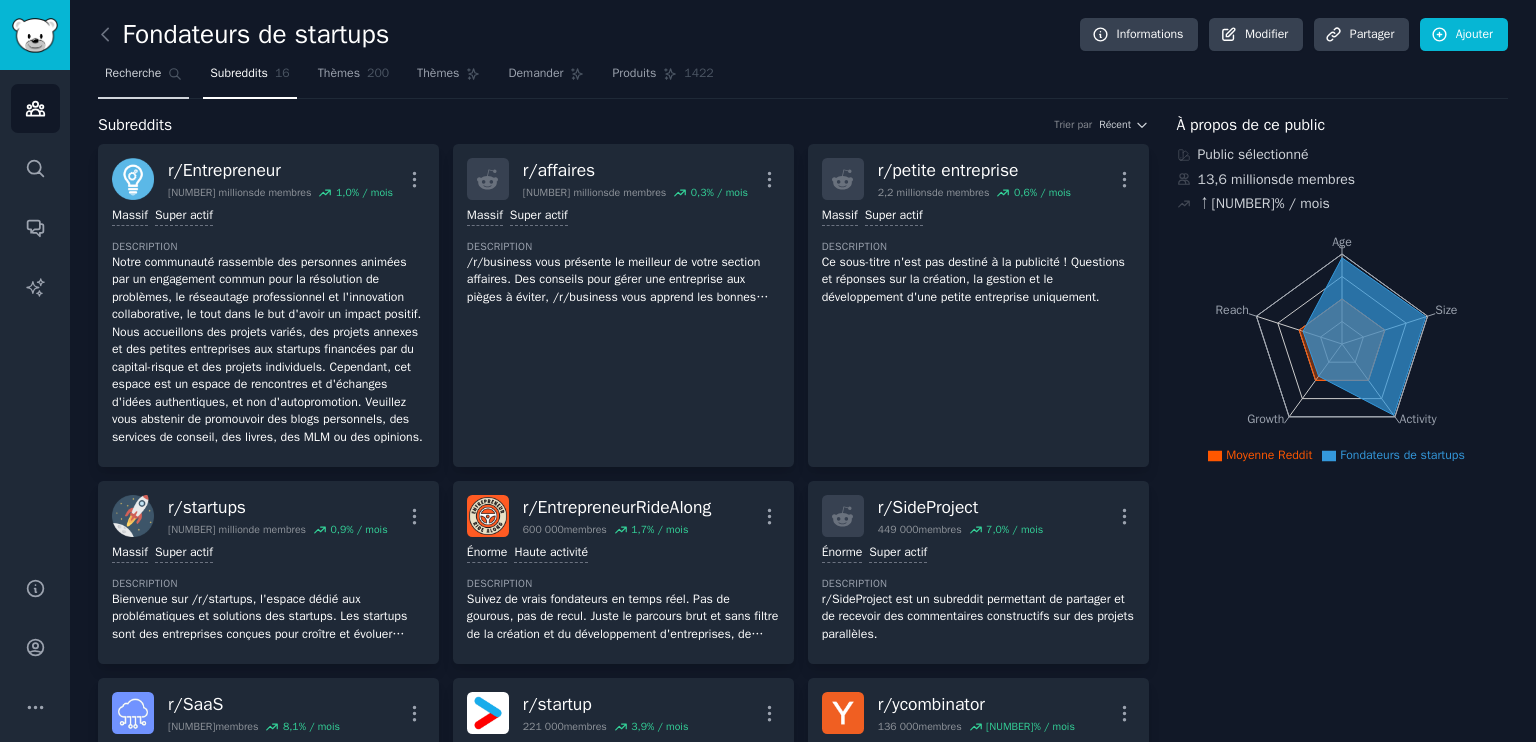 click on "Recherche" at bounding box center [133, 73] 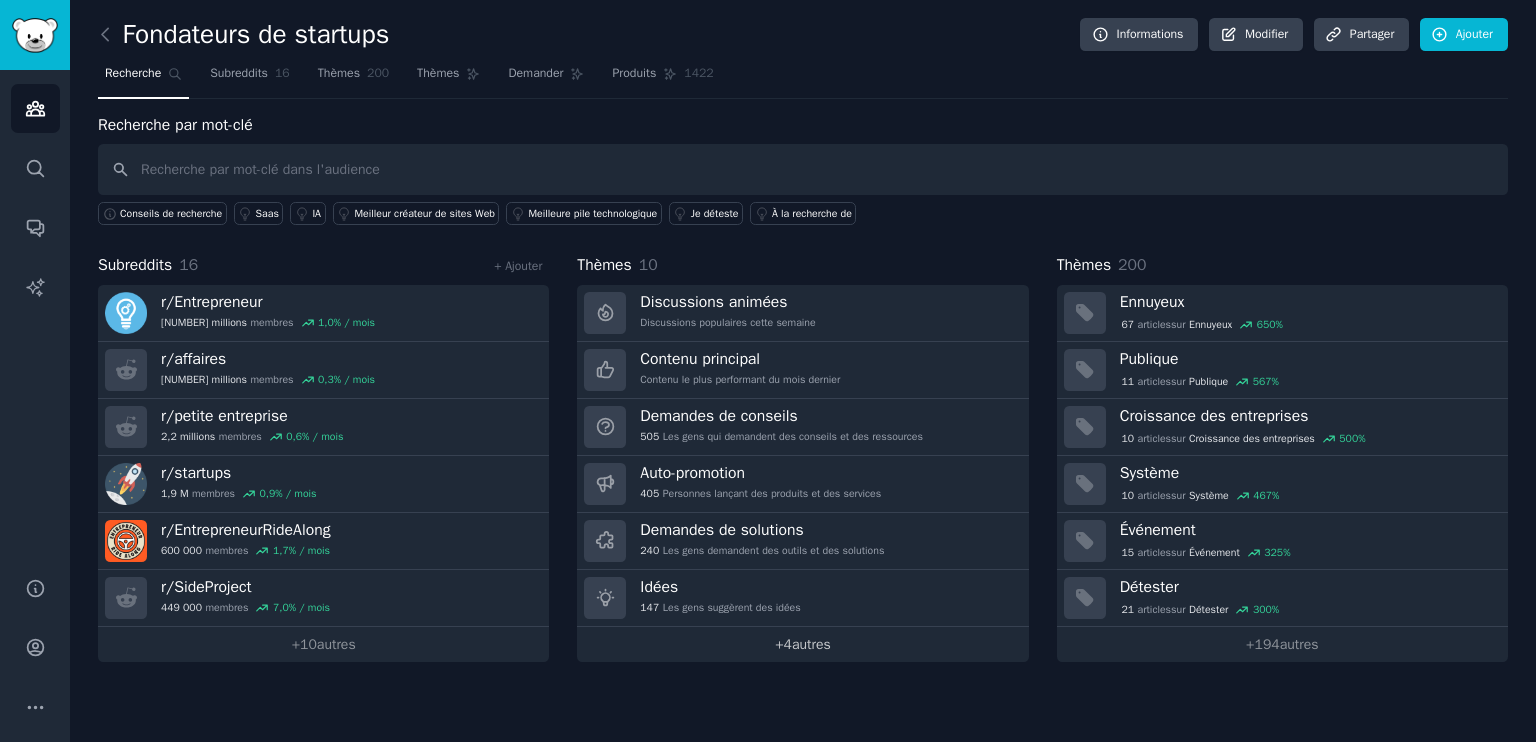 click on "+  4  autres" at bounding box center (802, 644) 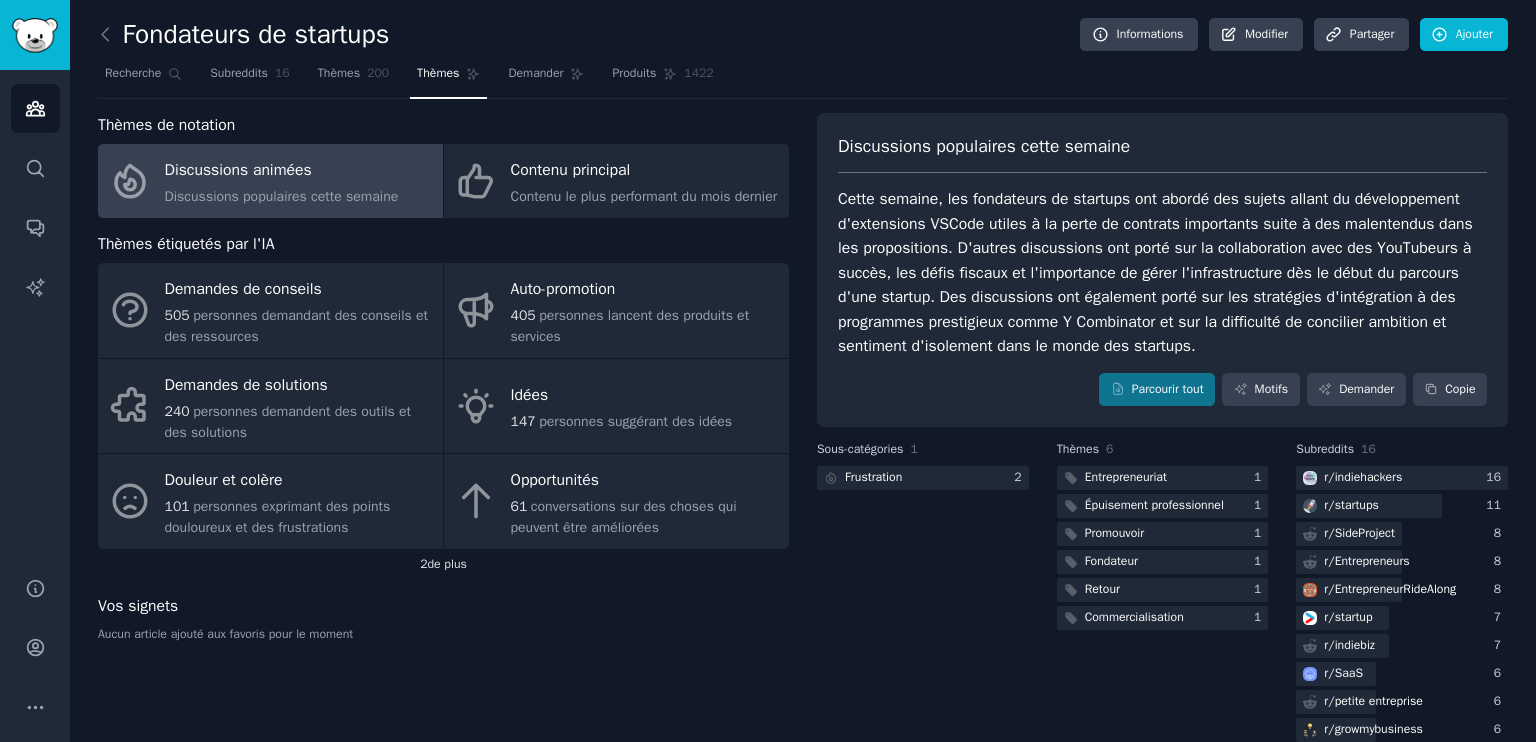 click on "de plus" at bounding box center [446, 564] 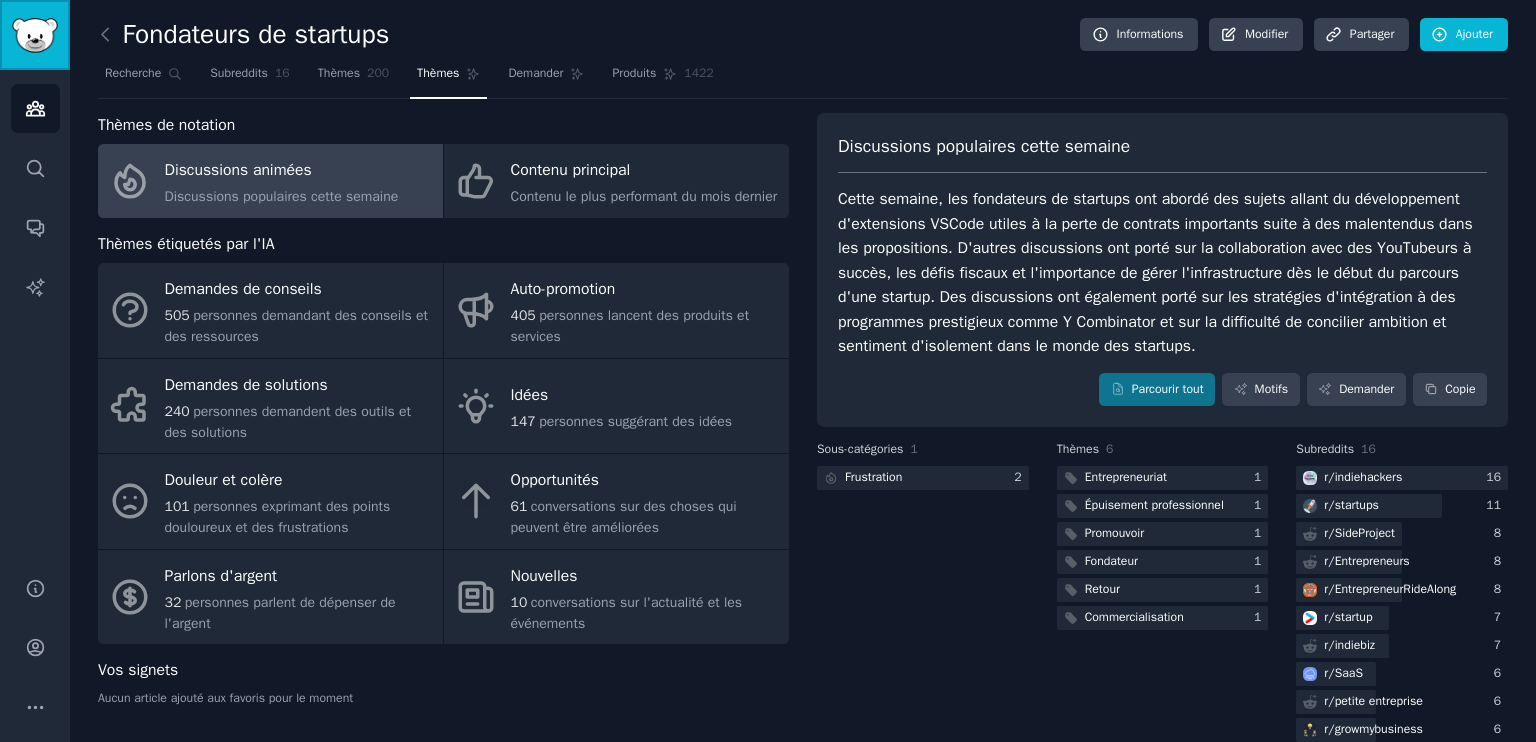 click at bounding box center (35, 35) 